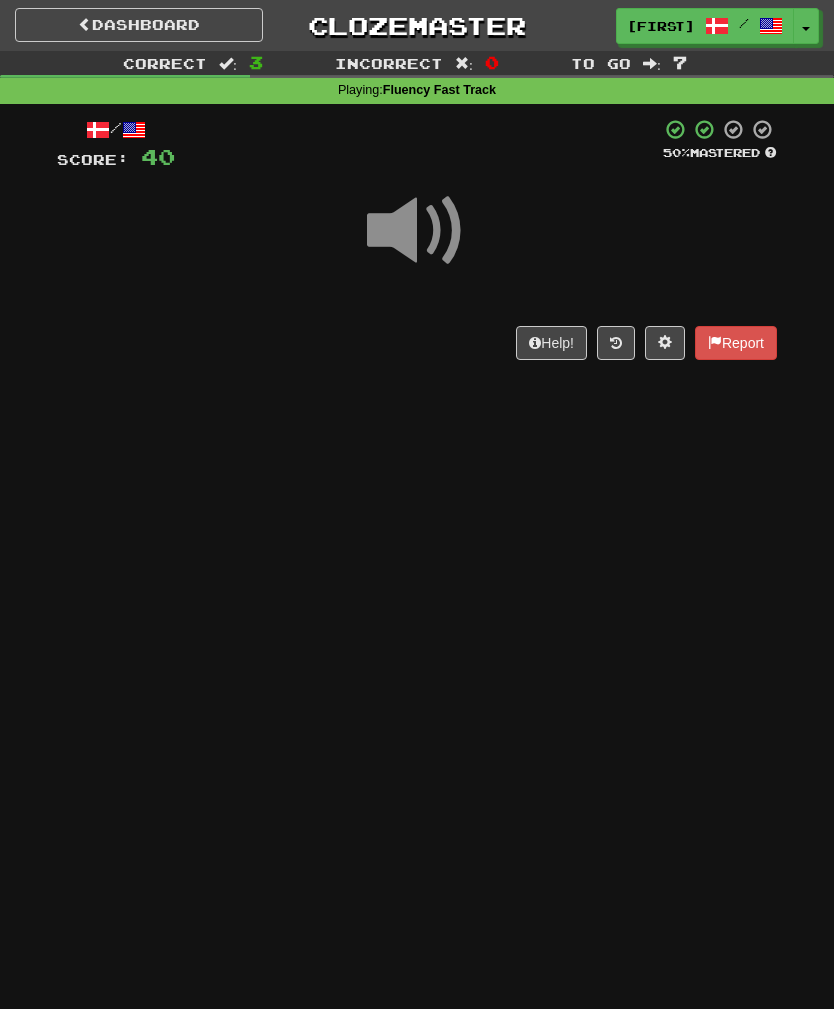 scroll, scrollTop: 0, scrollLeft: 0, axis: both 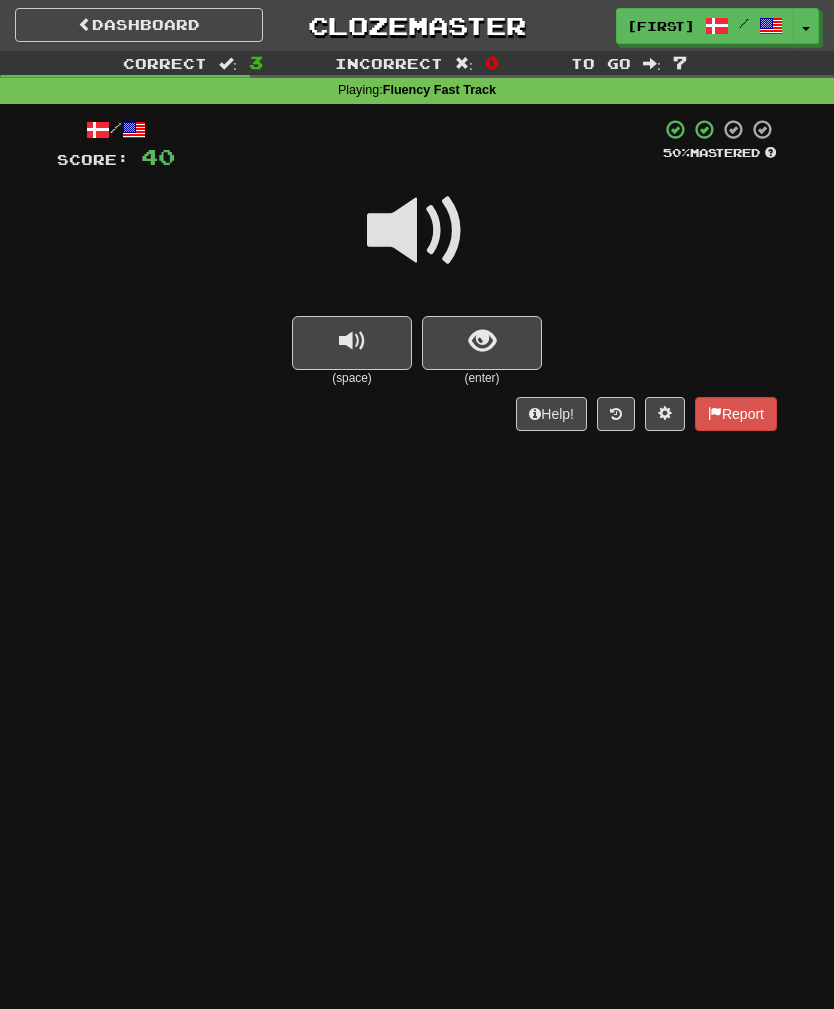 click at bounding box center (482, 341) 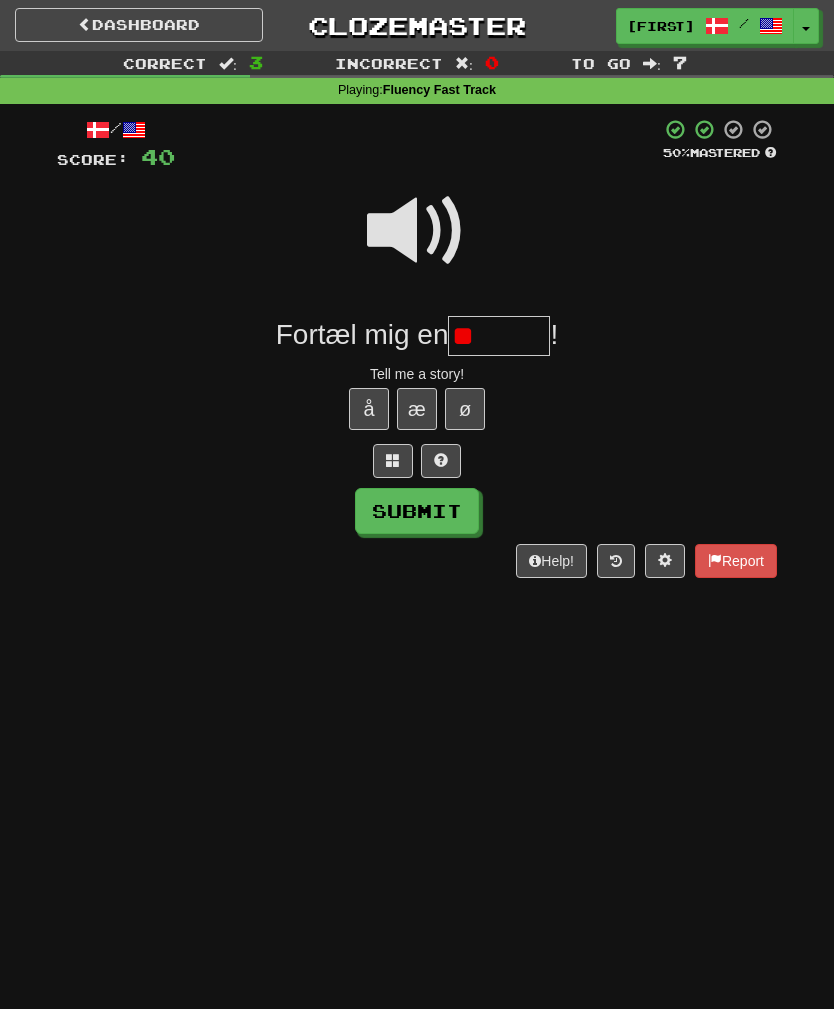 type on "*" 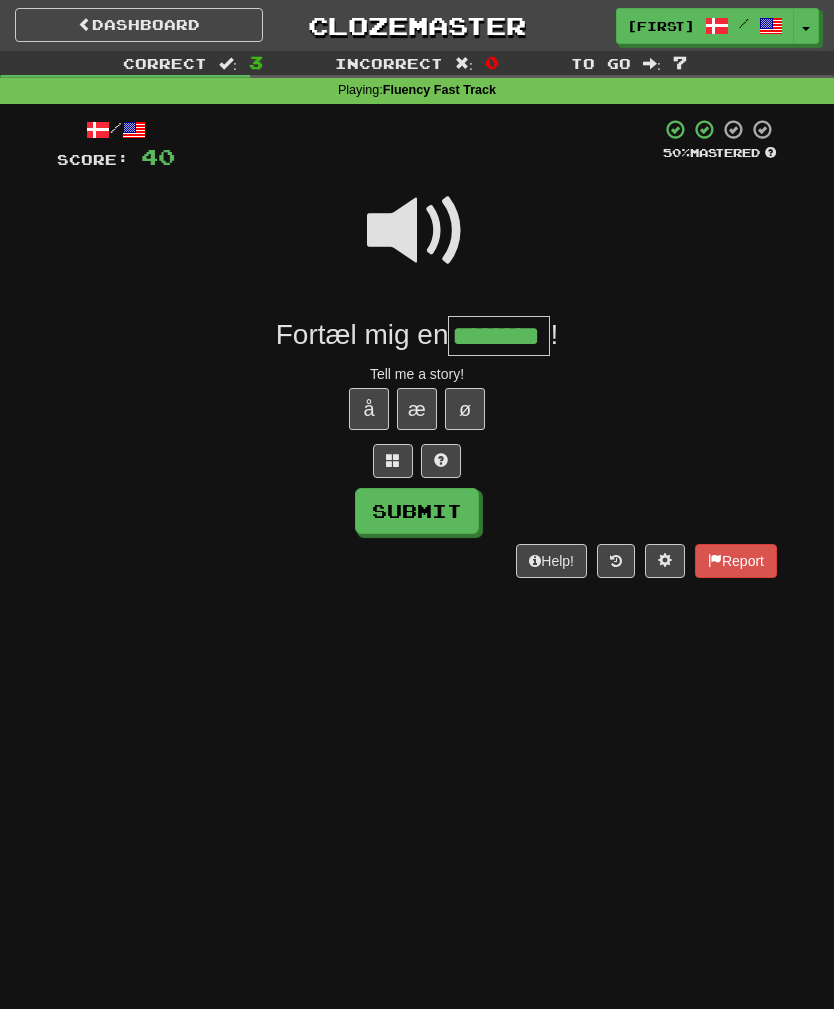 type on "********" 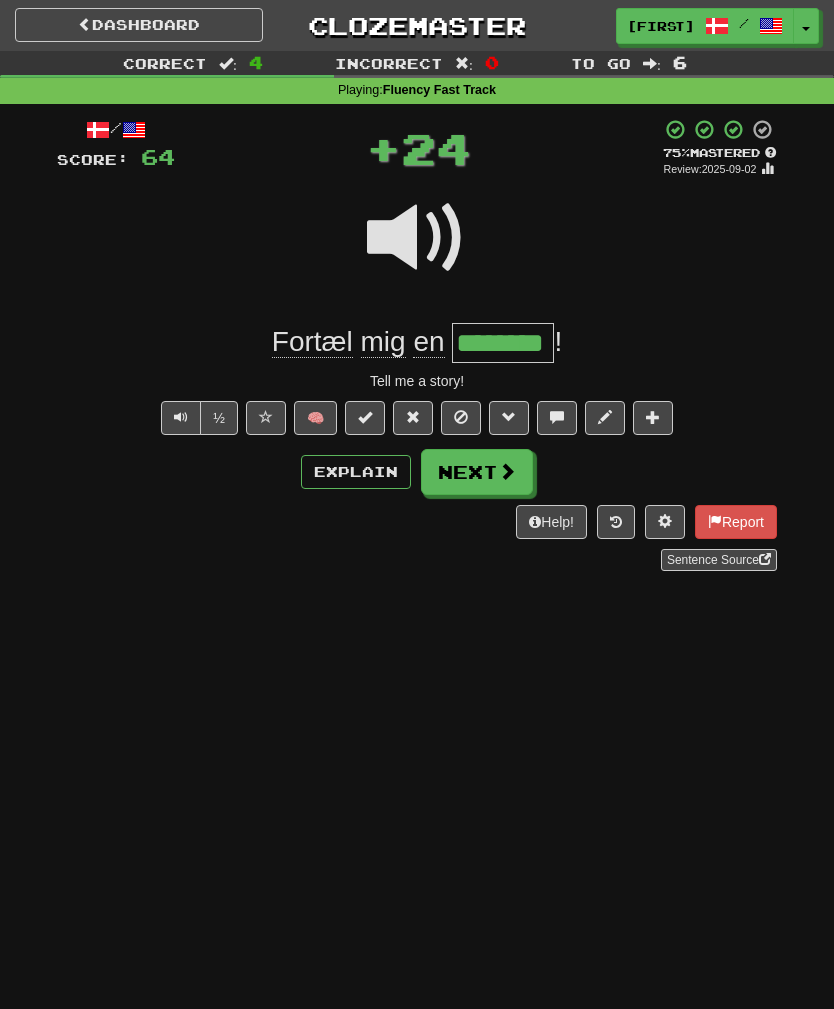 click on "Next" at bounding box center [477, 472] 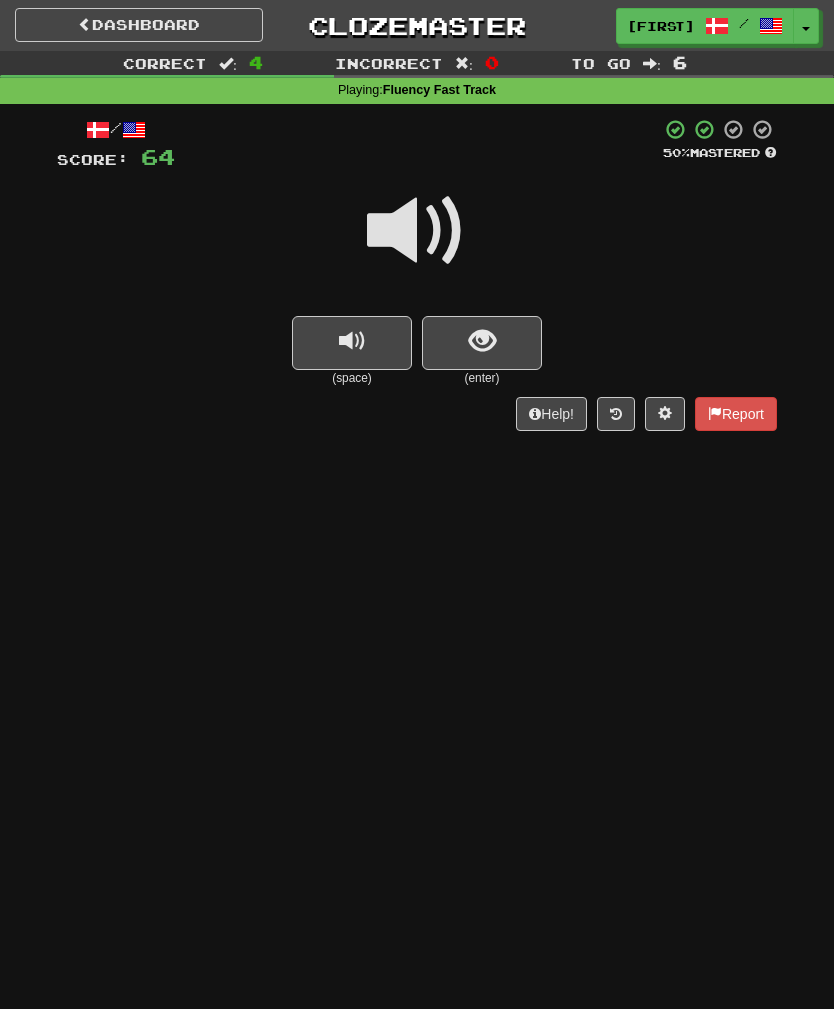 click at bounding box center (482, 341) 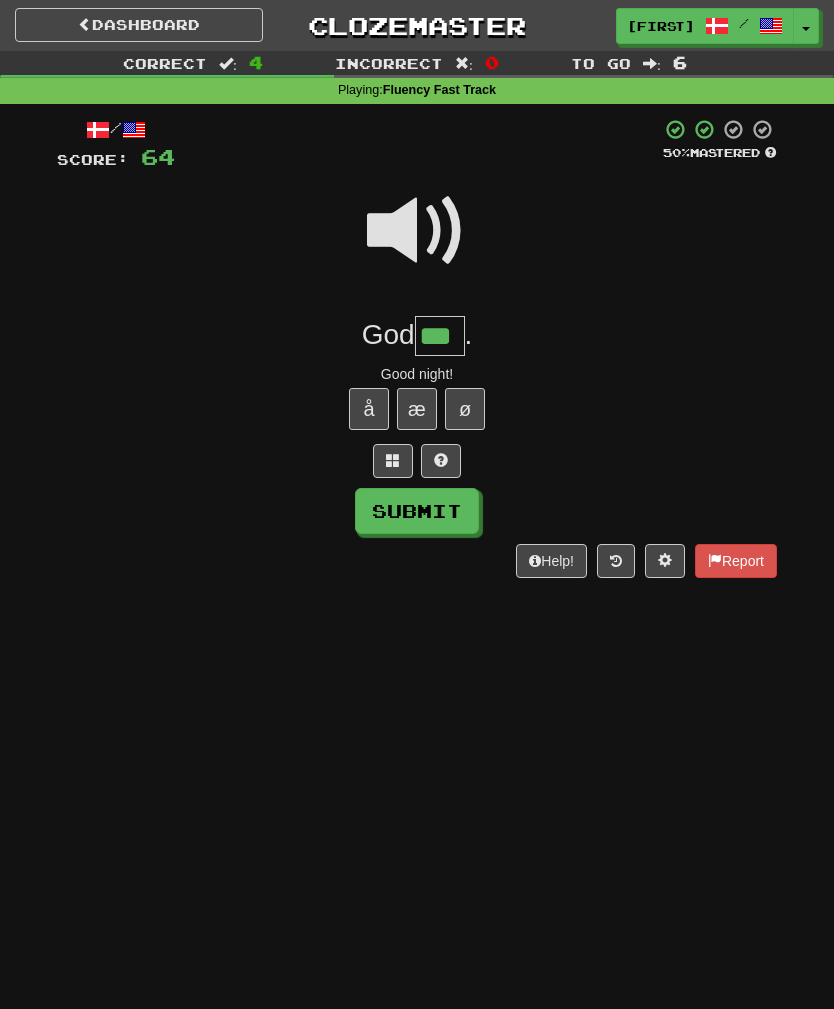 type on "***" 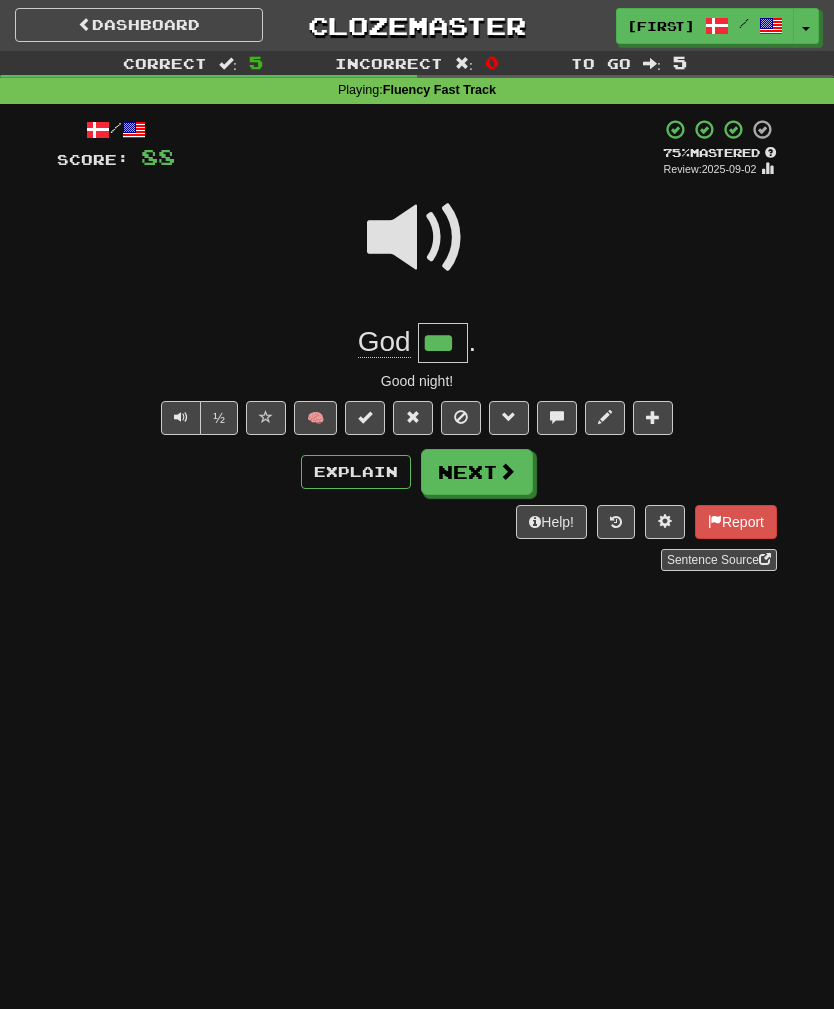 click on "Next" at bounding box center [477, 472] 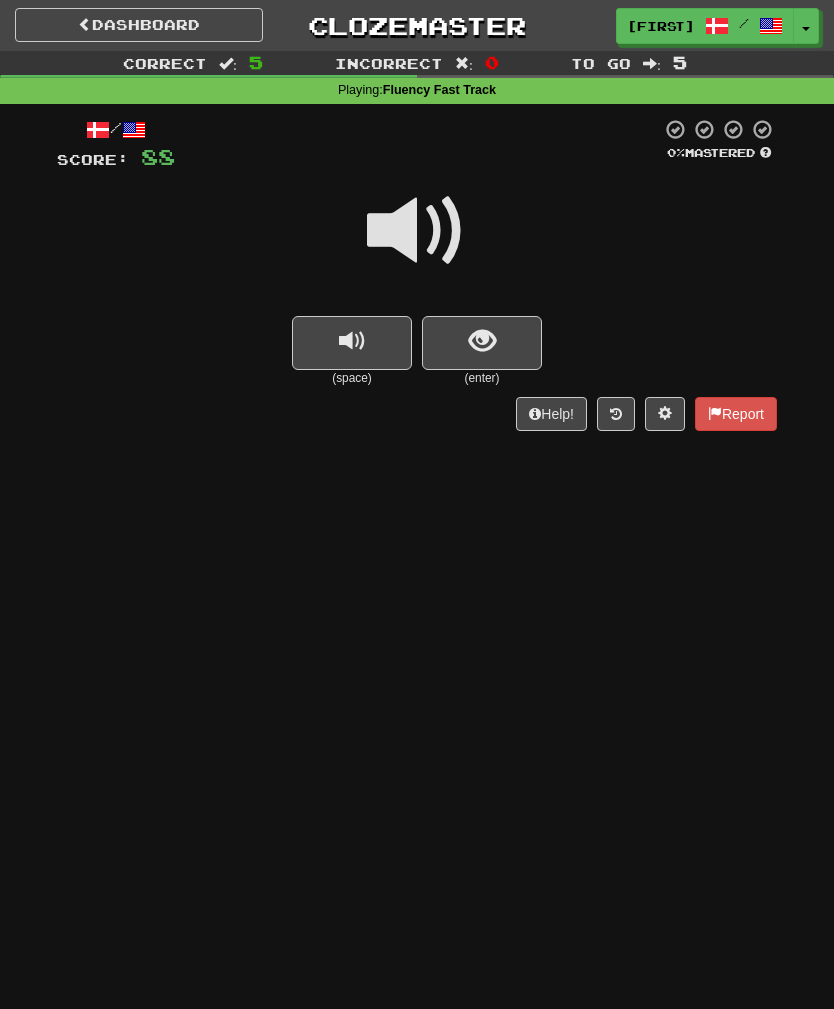 click at bounding box center [417, 231] 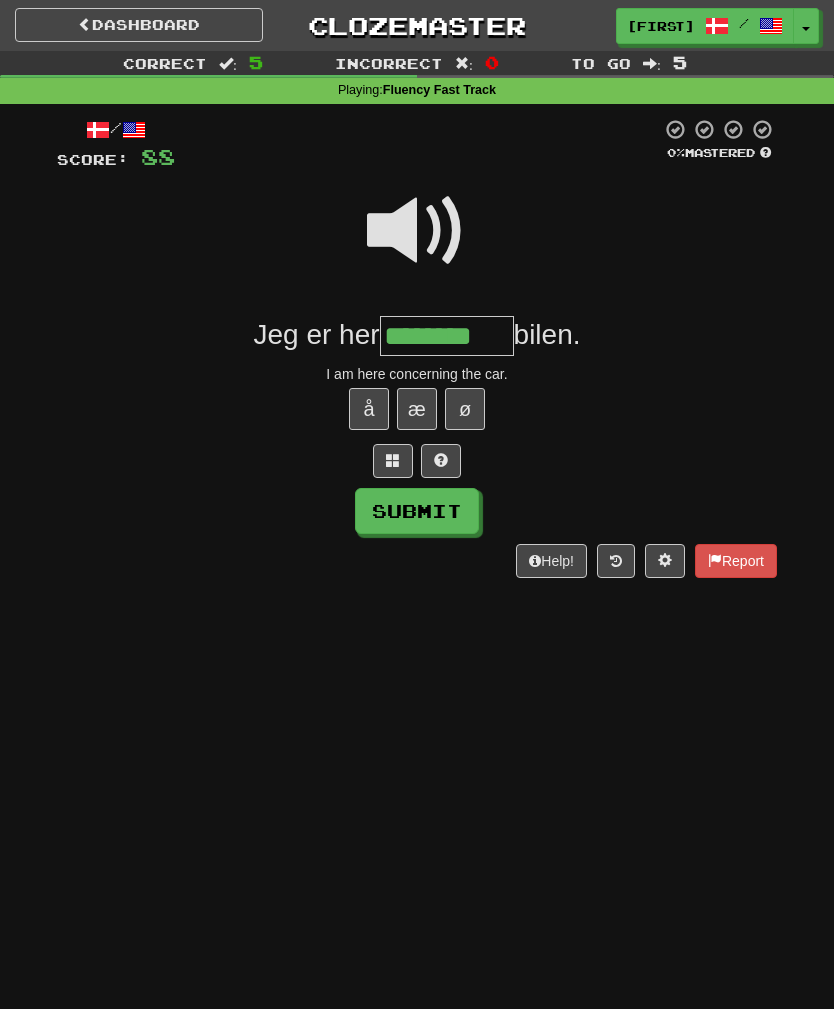 type on "********" 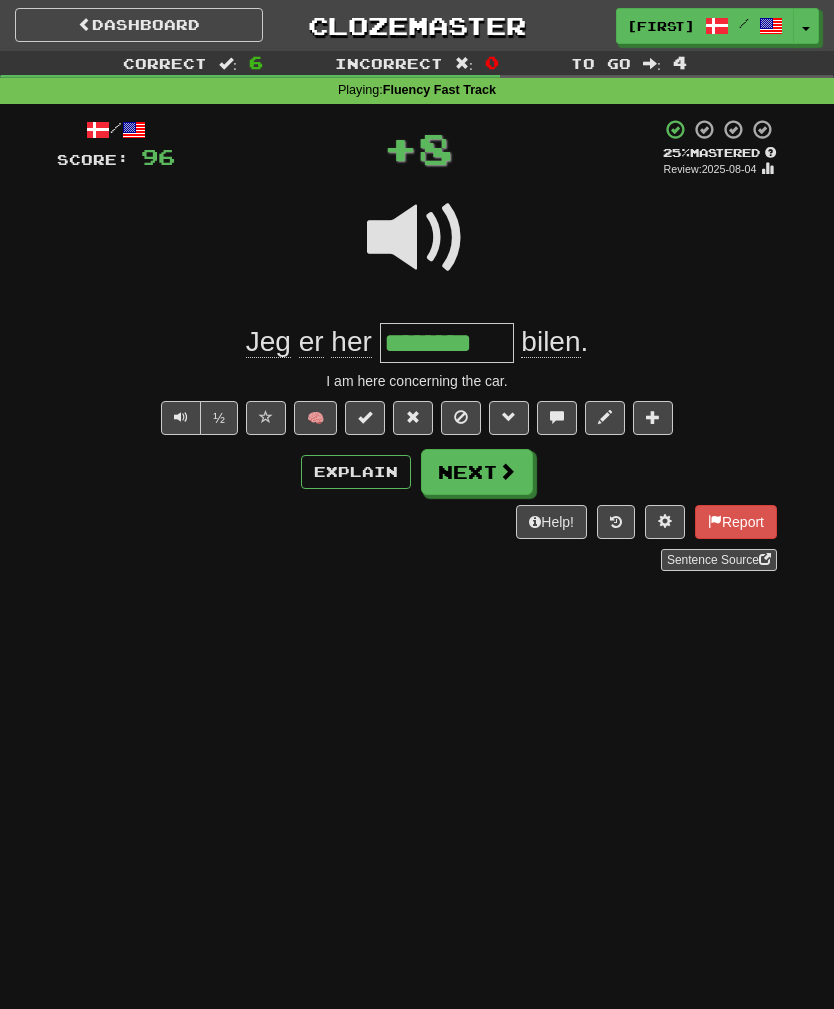 click on "Next" at bounding box center [477, 472] 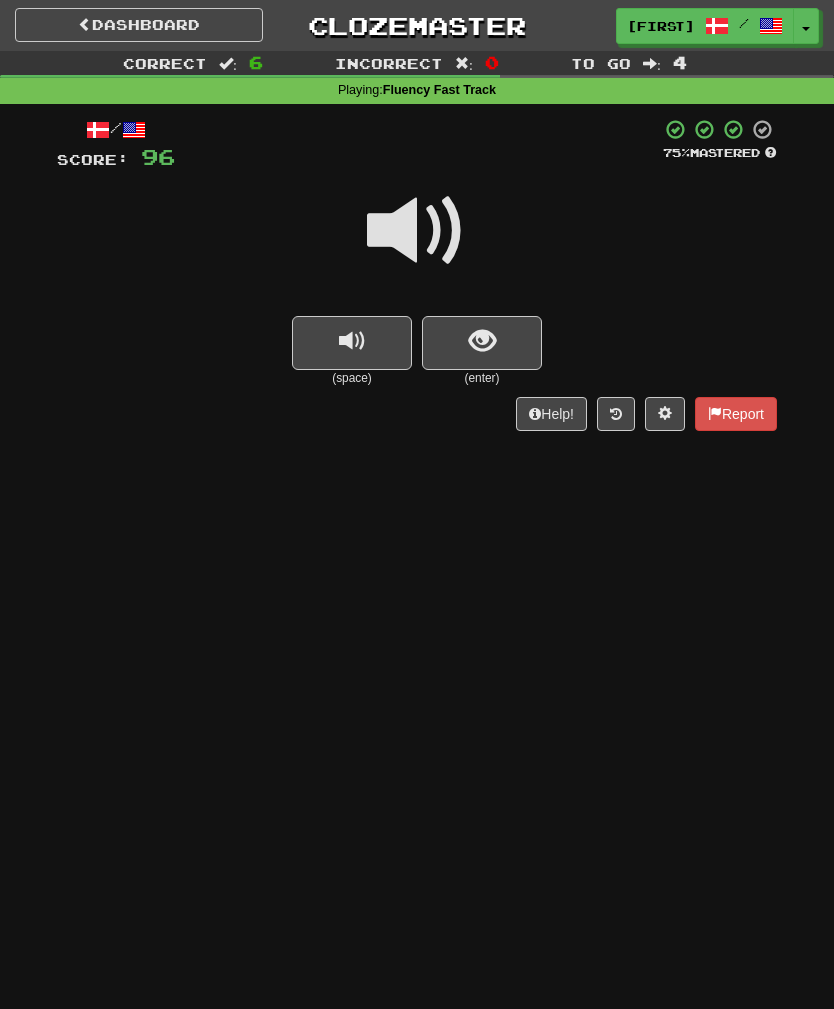 click at bounding box center (482, 343) 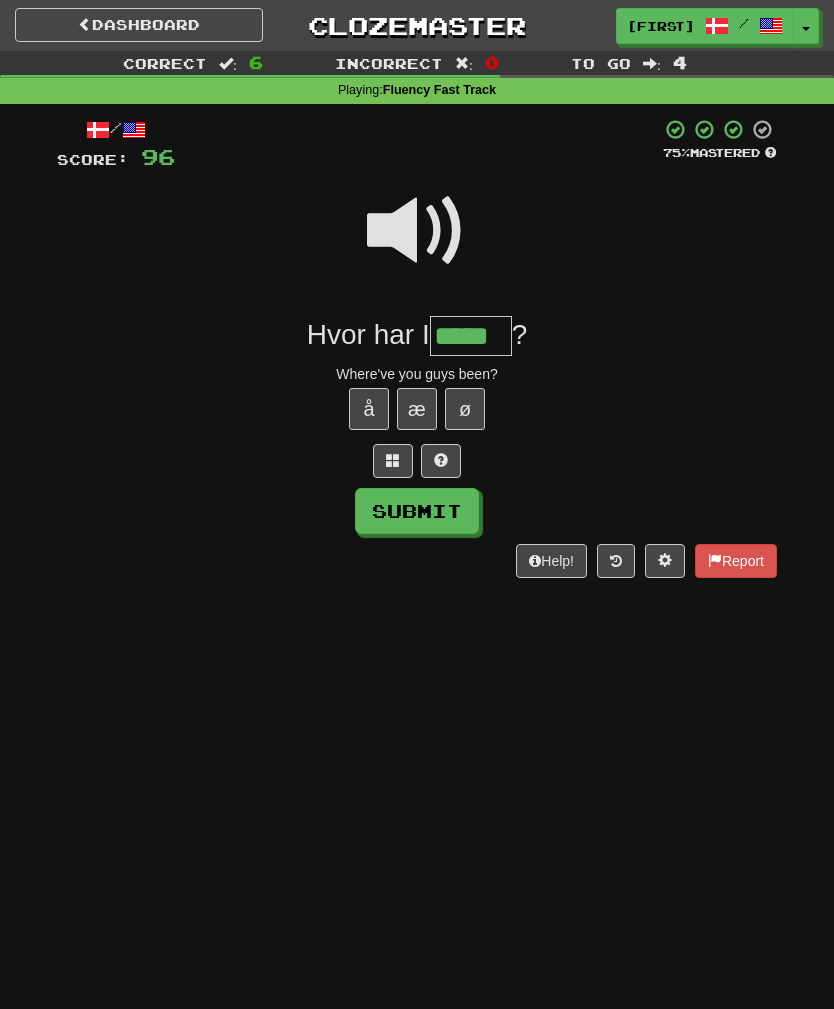 type on "*****" 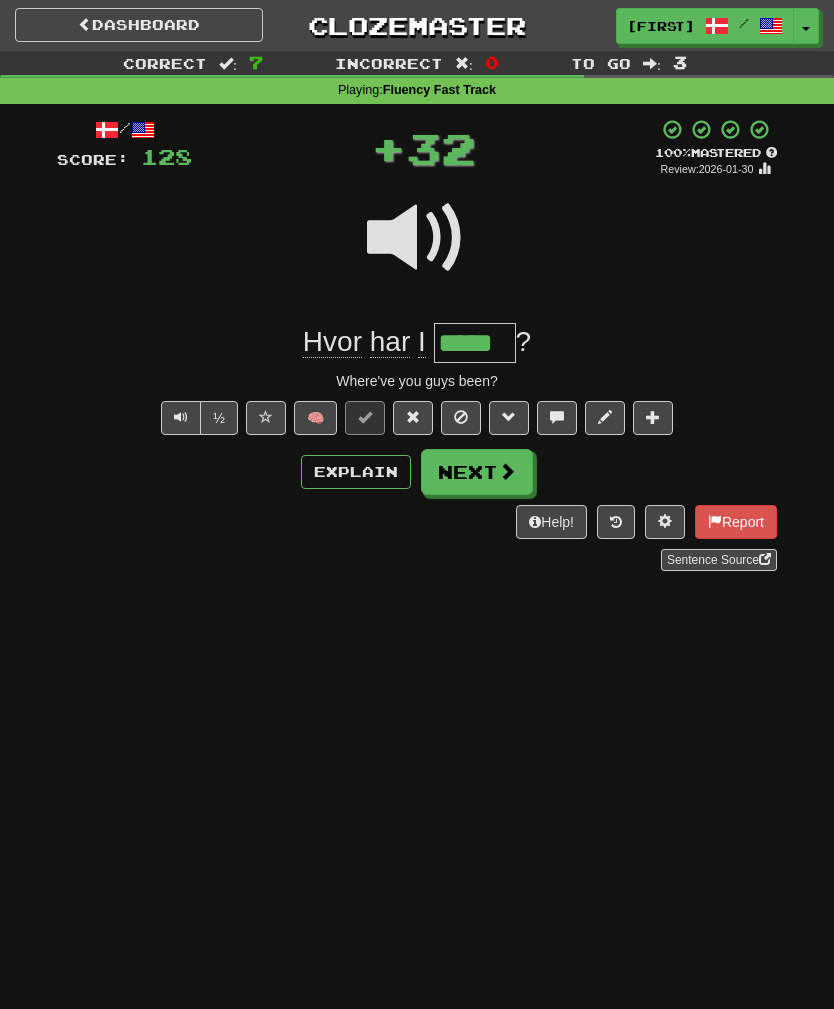 click at bounding box center [507, 471] 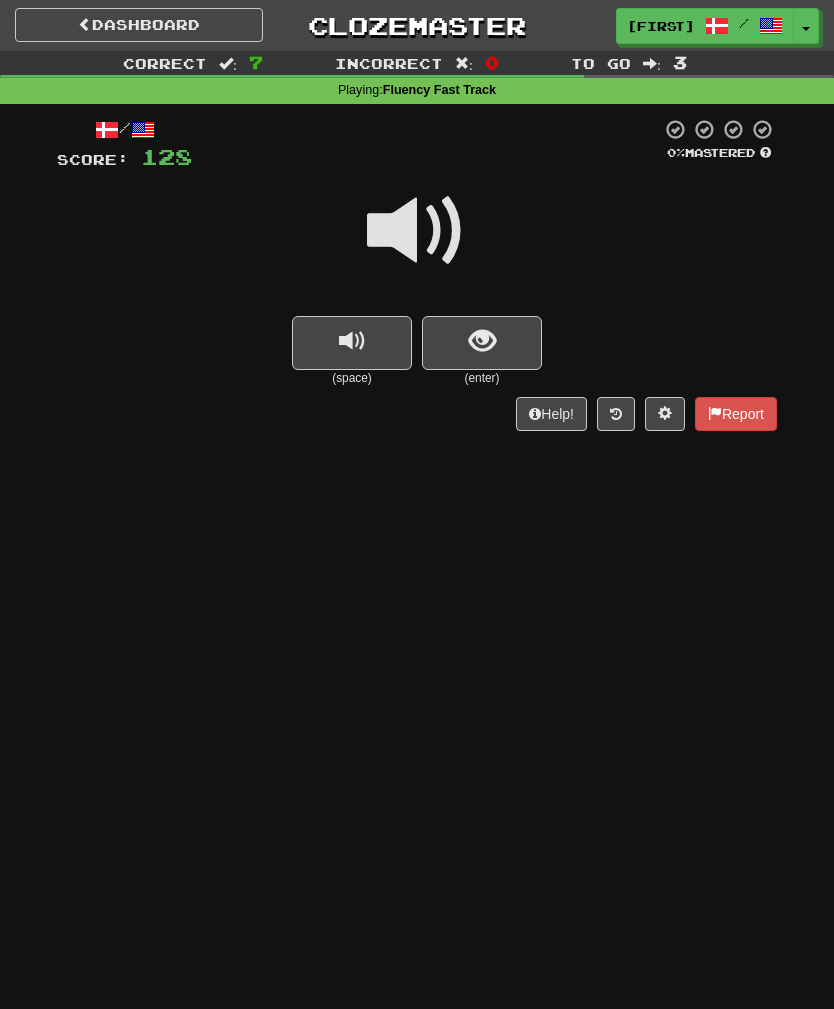 click at bounding box center [417, 231] 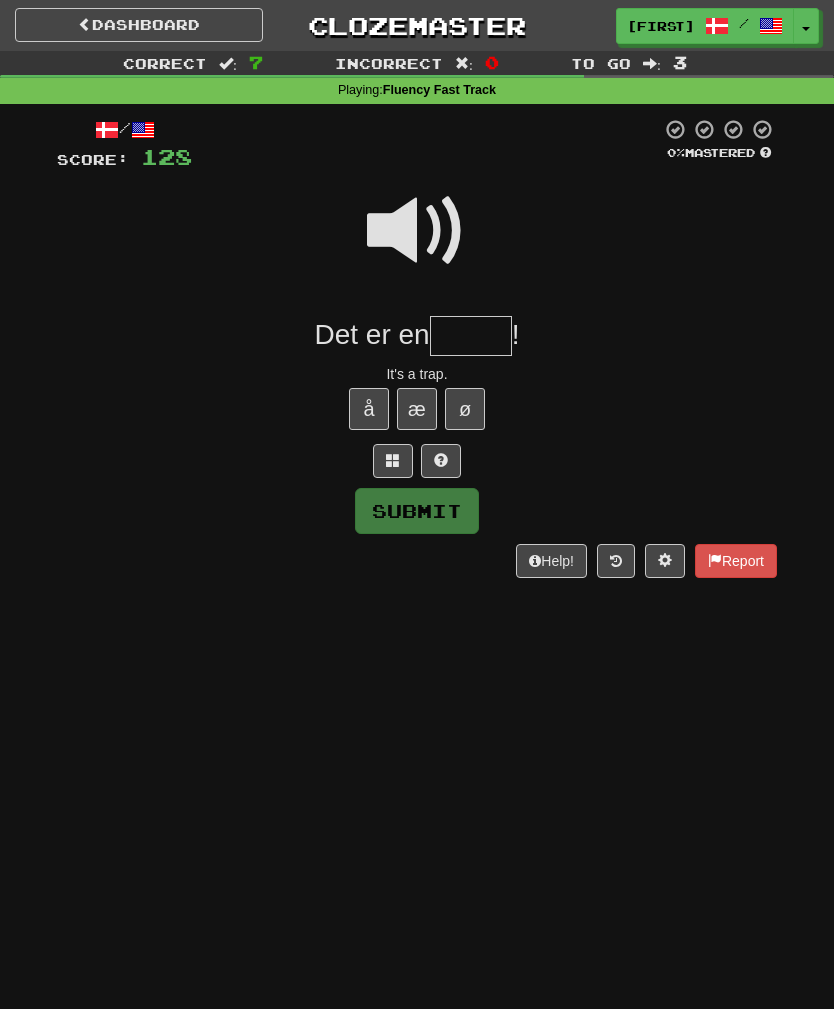click at bounding box center (417, 231) 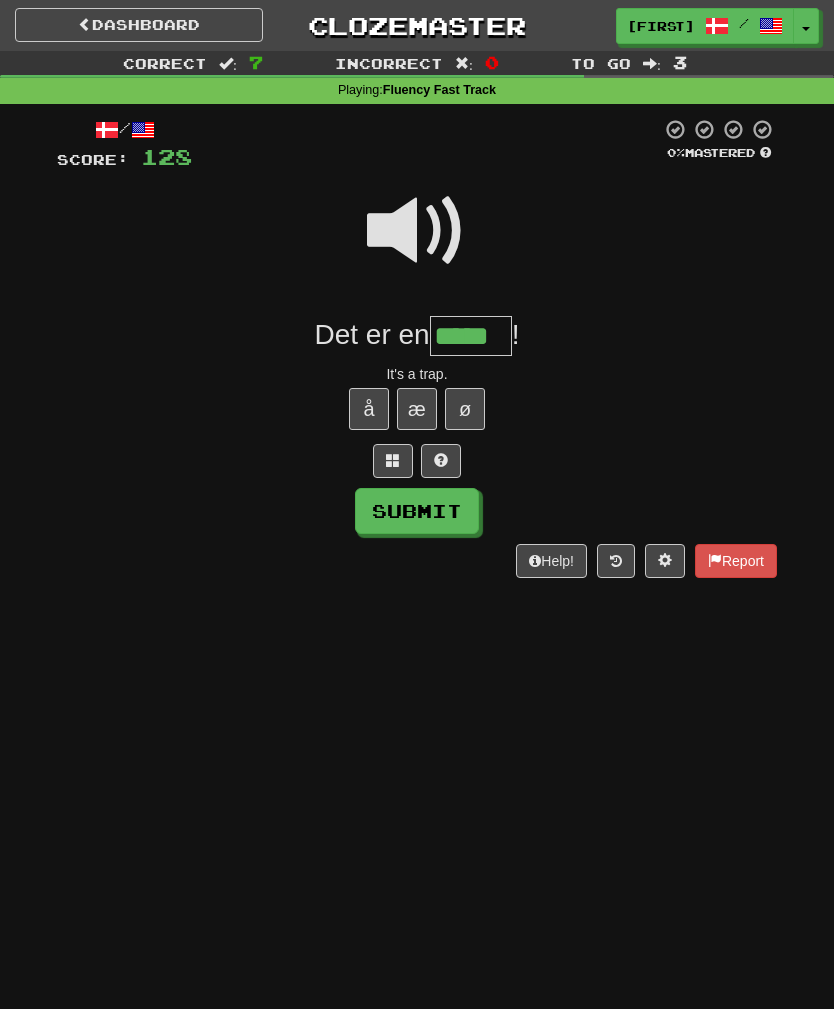 type on "*****" 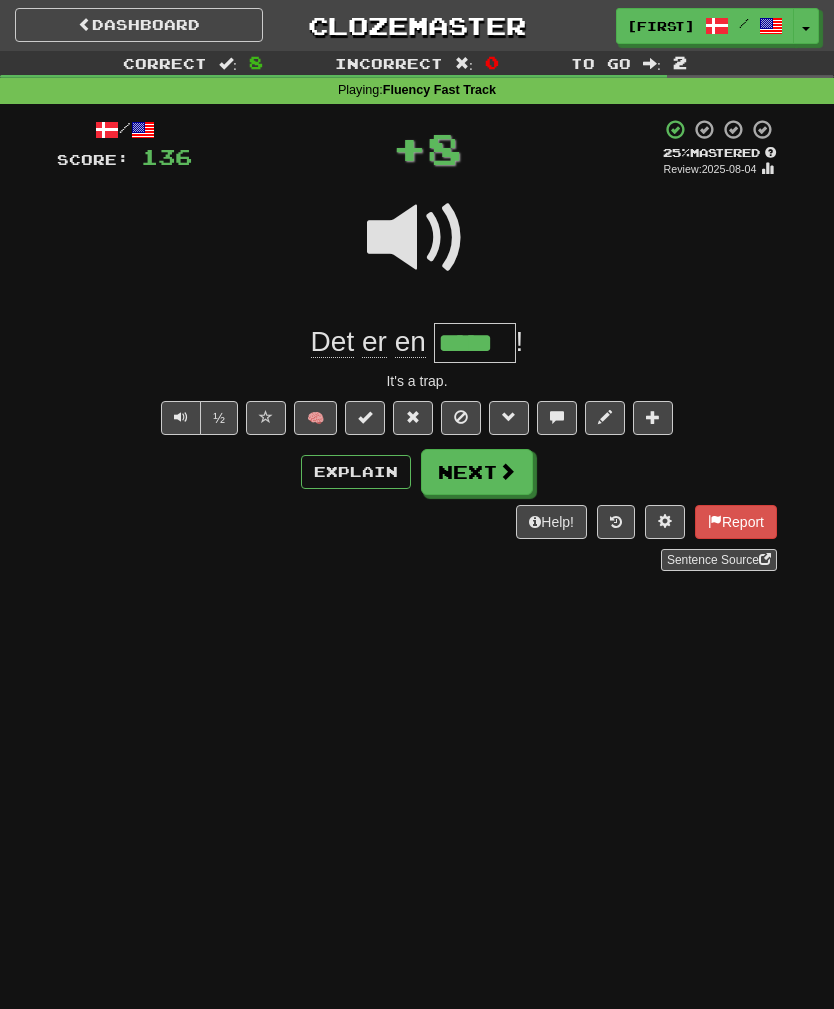 click at bounding box center [507, 471] 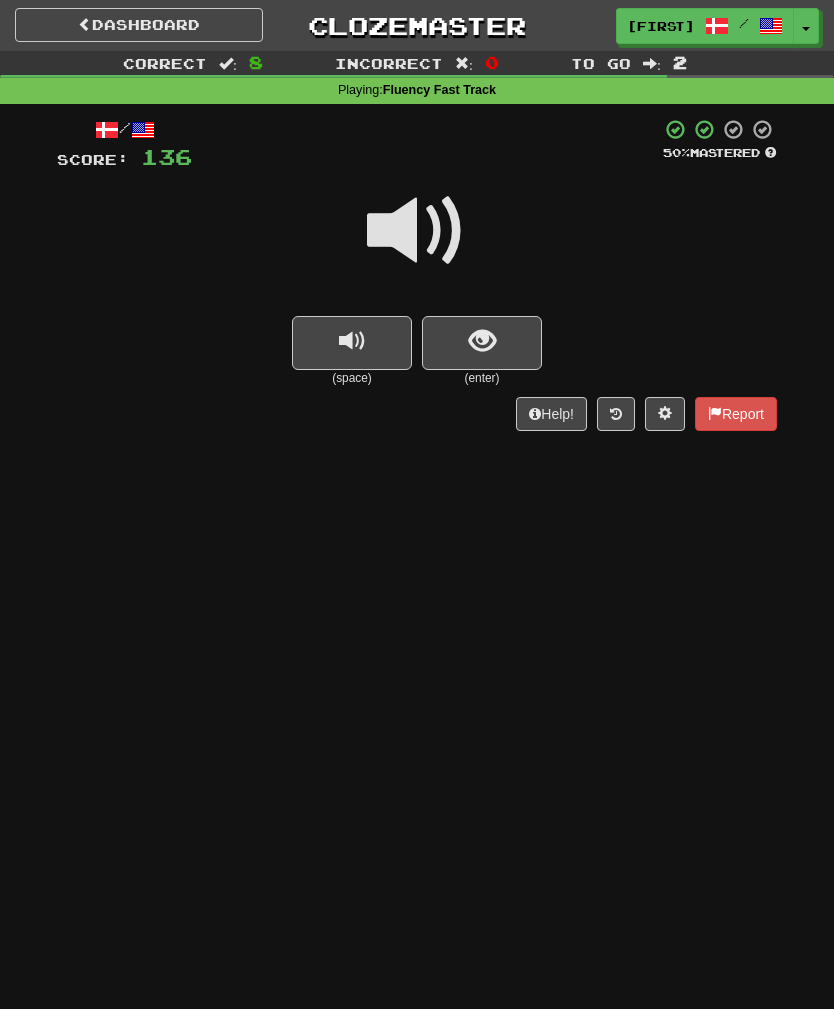 click at bounding box center [482, 341] 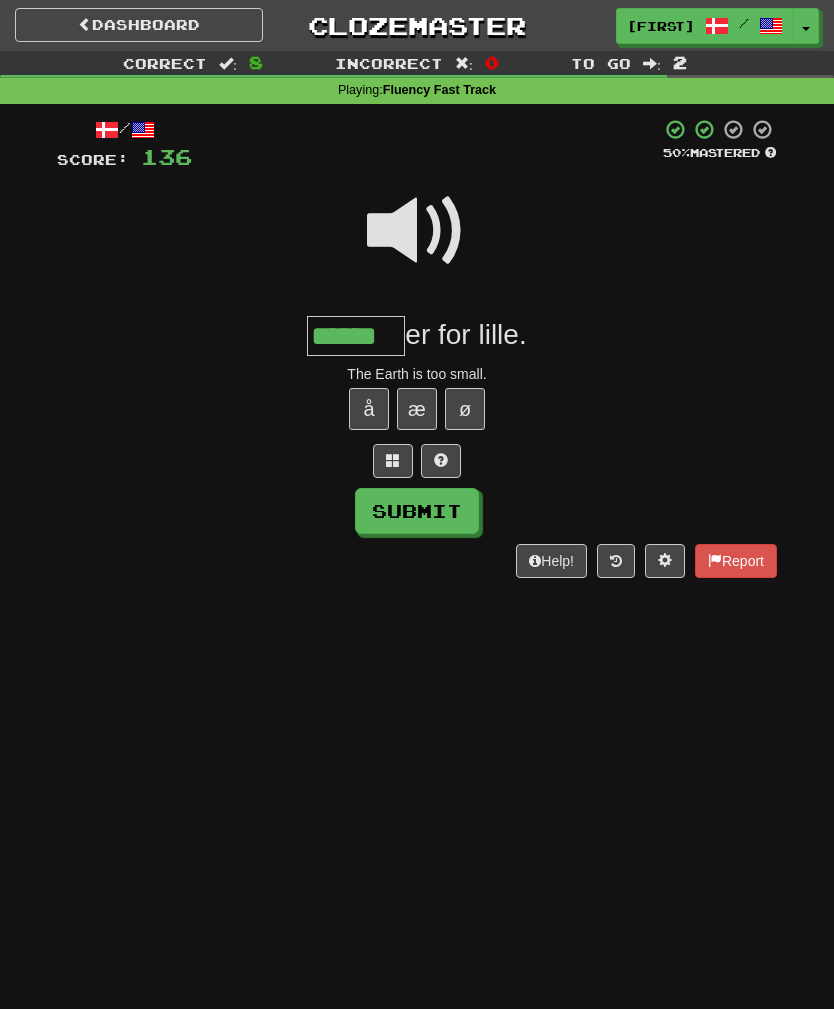 click on "Submit" at bounding box center [417, 511] 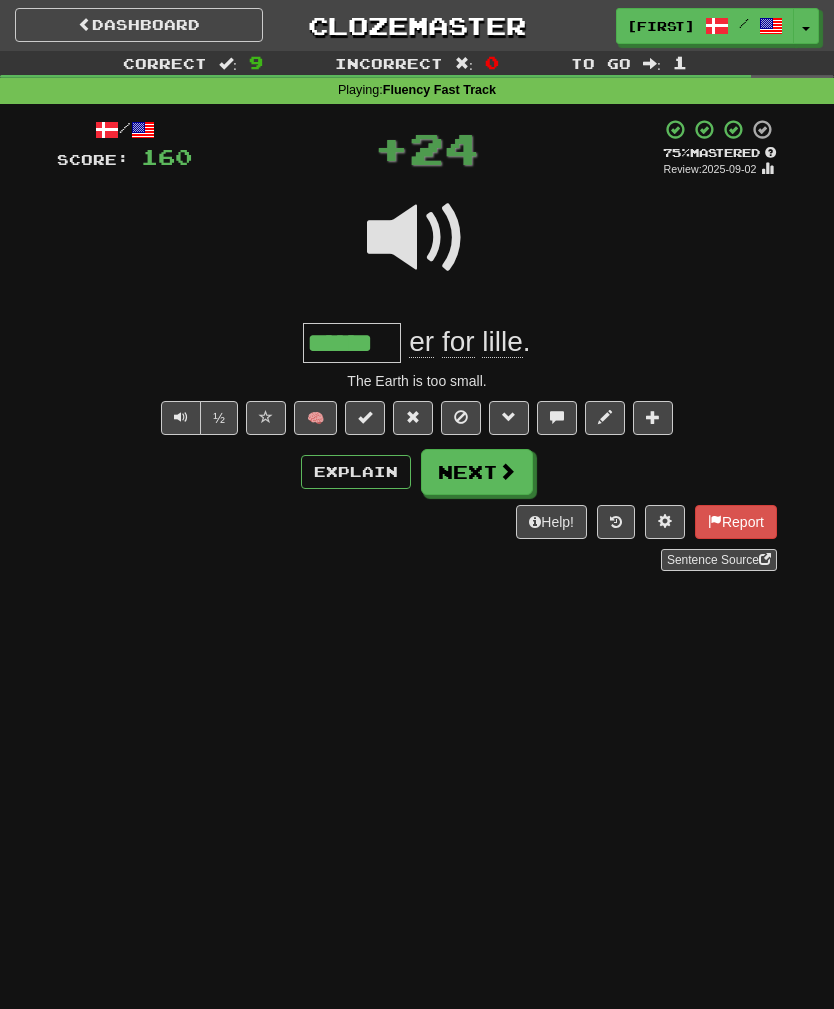 click on "Next" at bounding box center [477, 472] 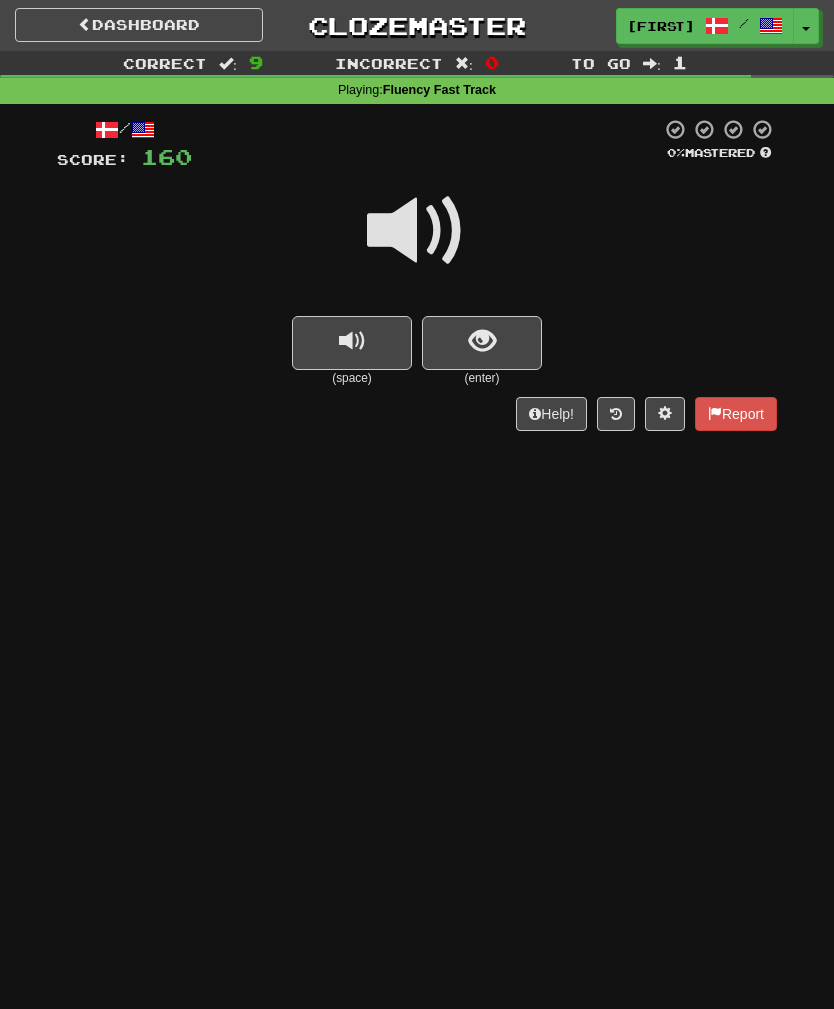 click at bounding box center [482, 341] 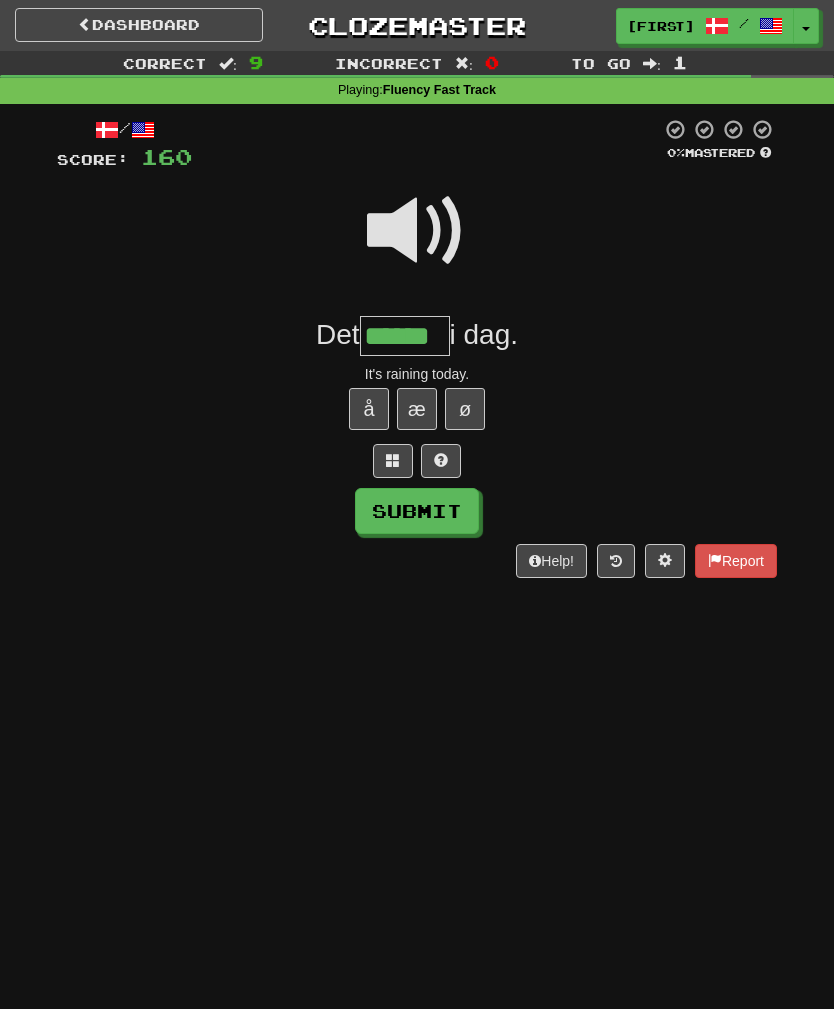 type on "******" 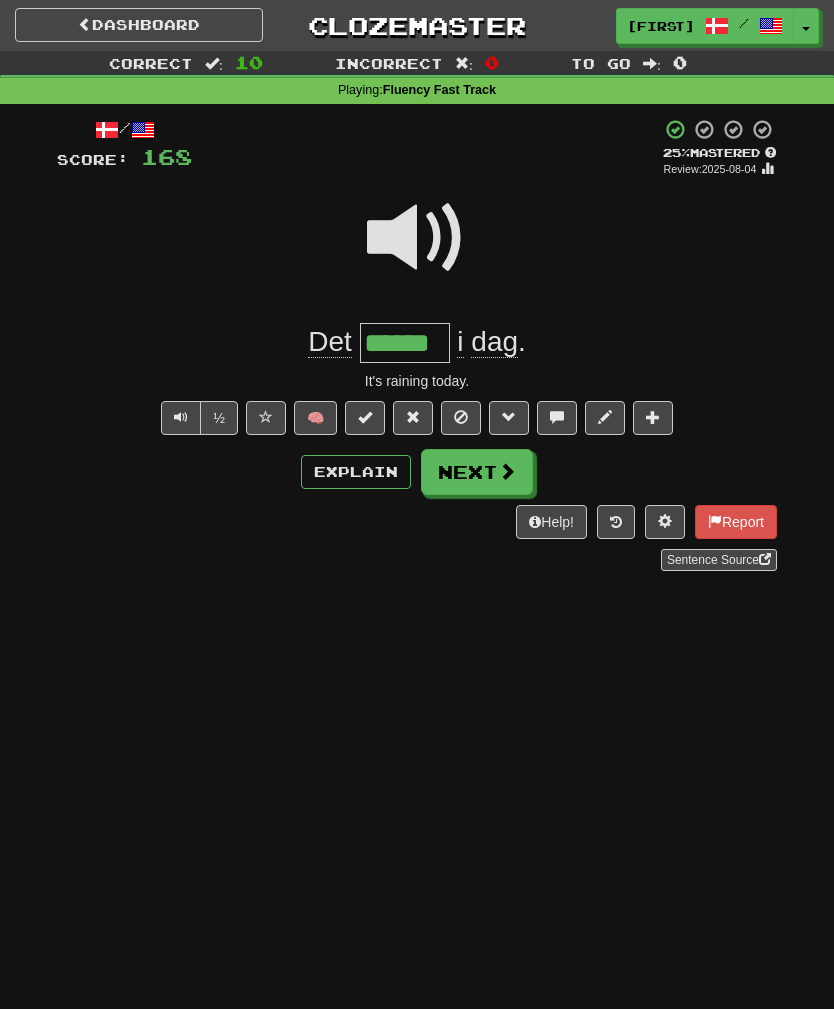 click on "Next" at bounding box center [477, 472] 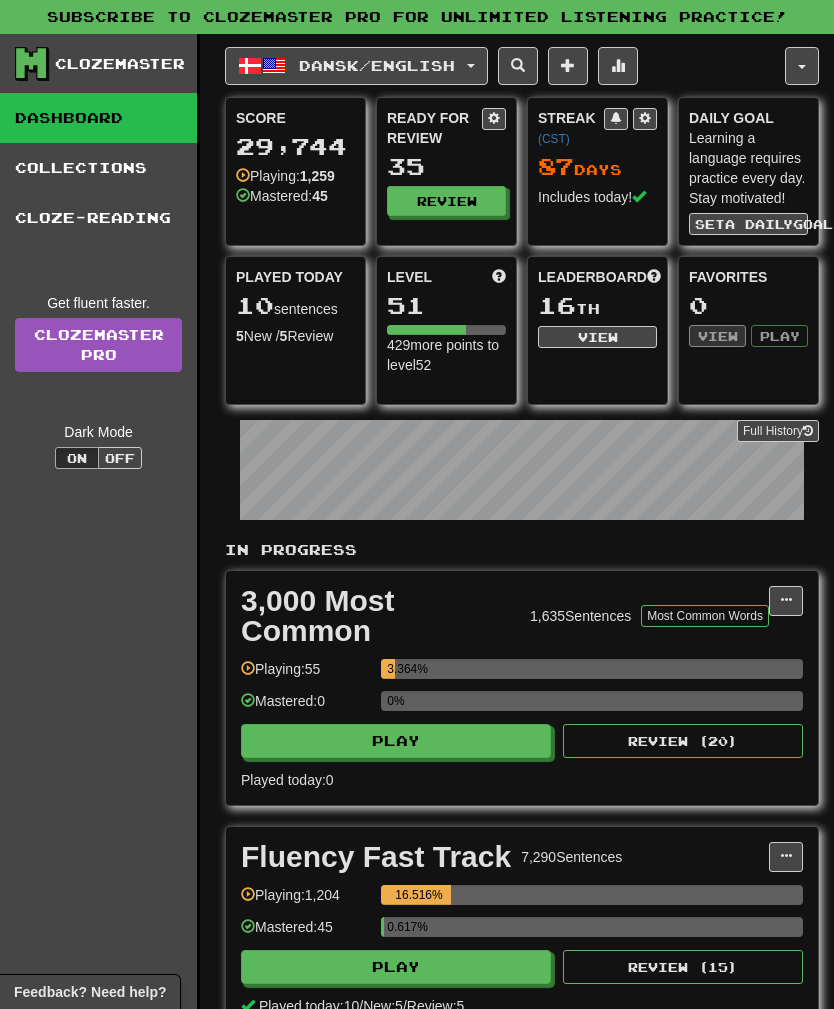 scroll, scrollTop: 0, scrollLeft: 0, axis: both 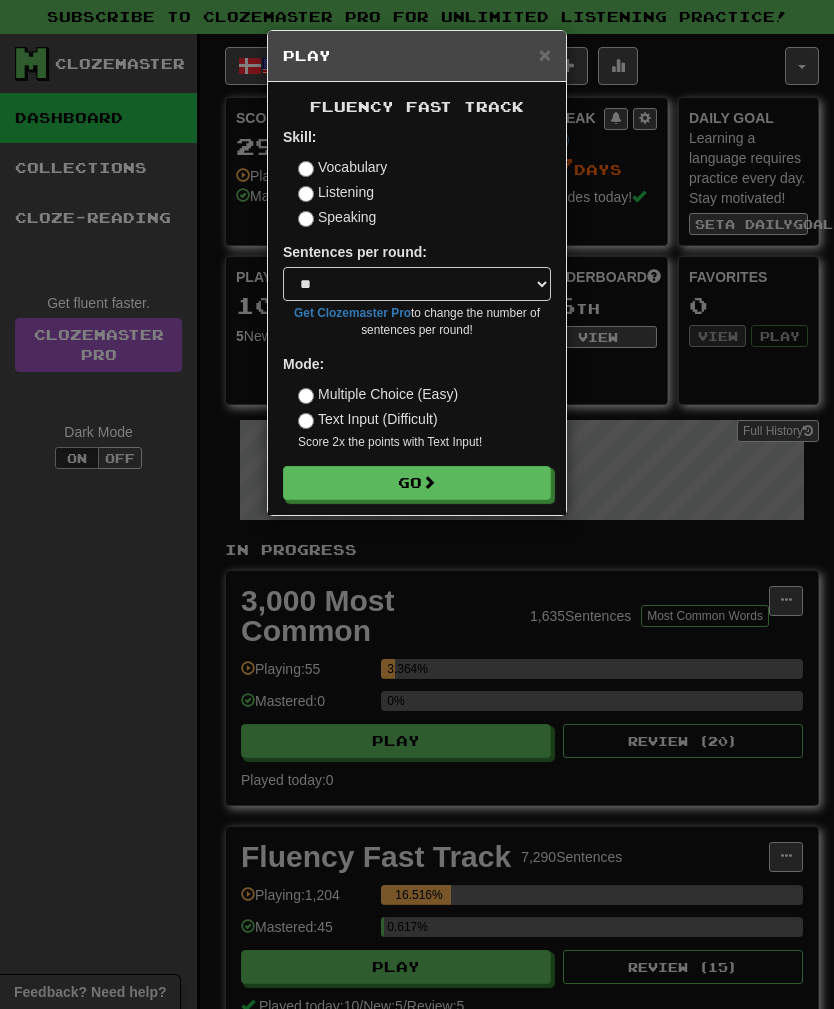 click on "Go" at bounding box center (417, 483) 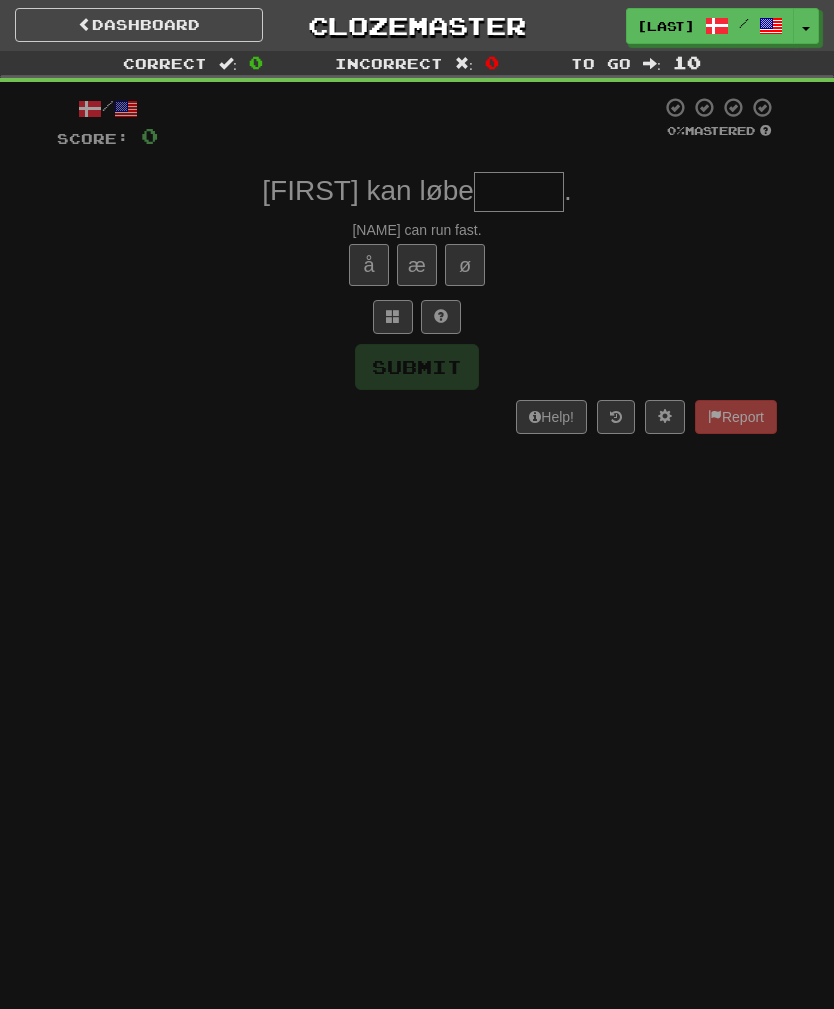 scroll, scrollTop: 0, scrollLeft: 0, axis: both 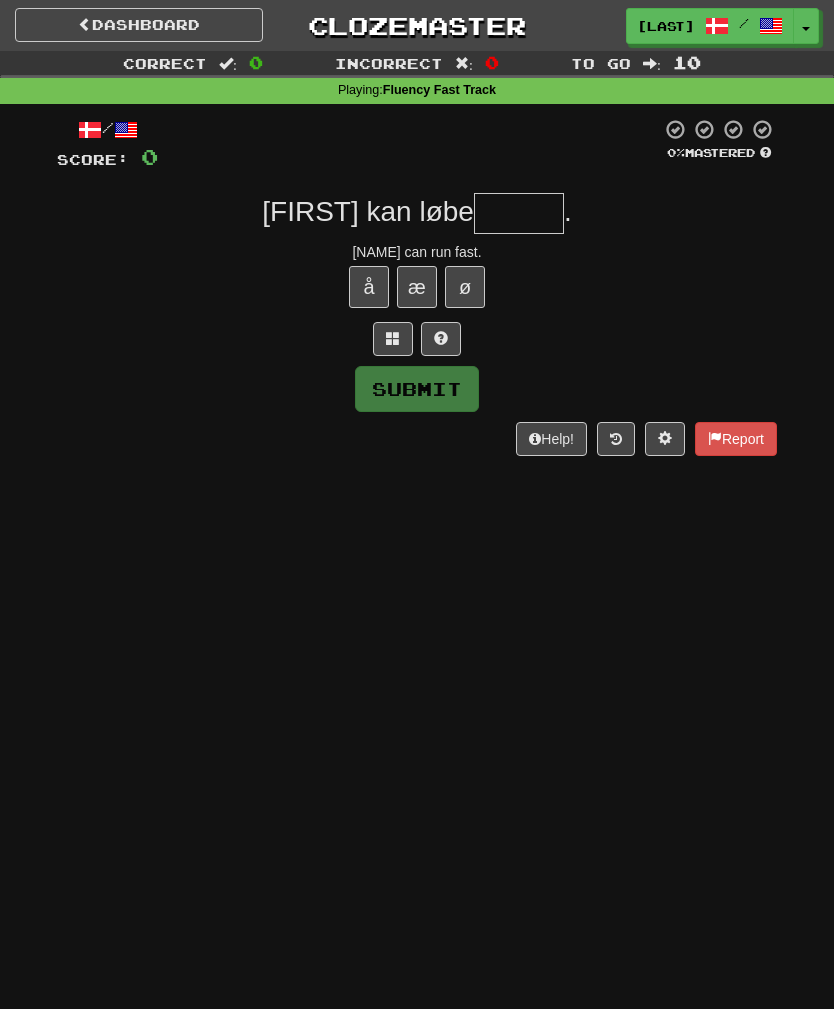 click at bounding box center [519, 213] 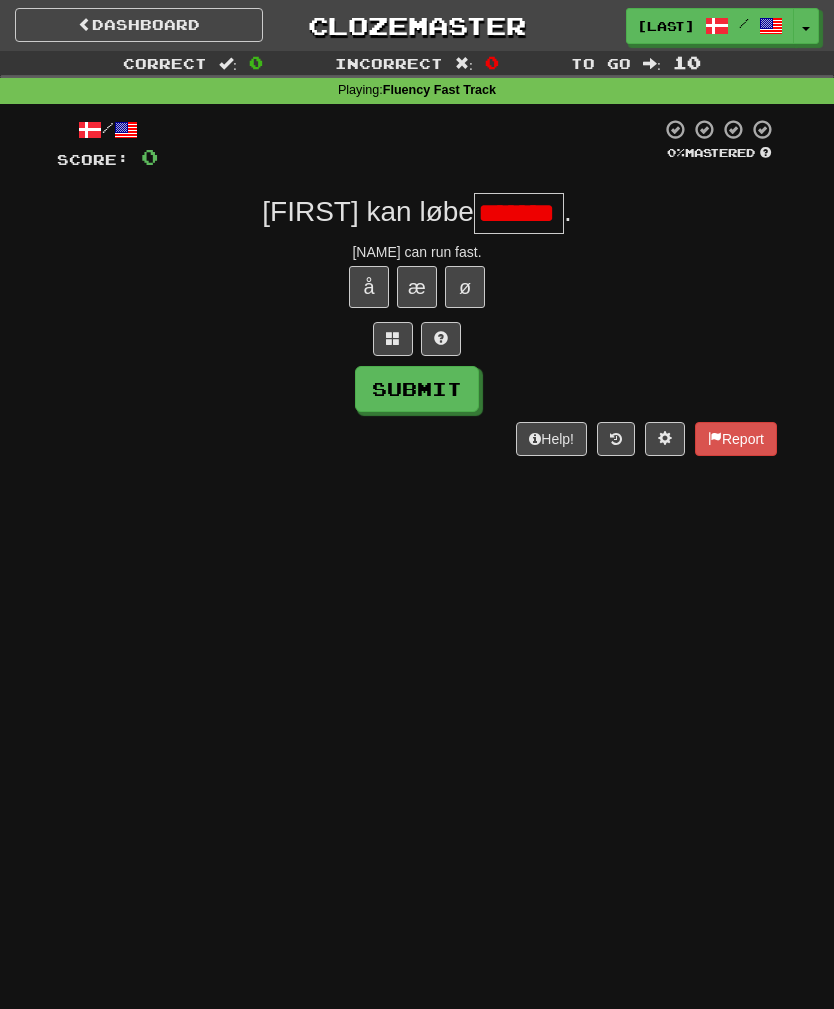 click on "Submit" at bounding box center (417, 389) 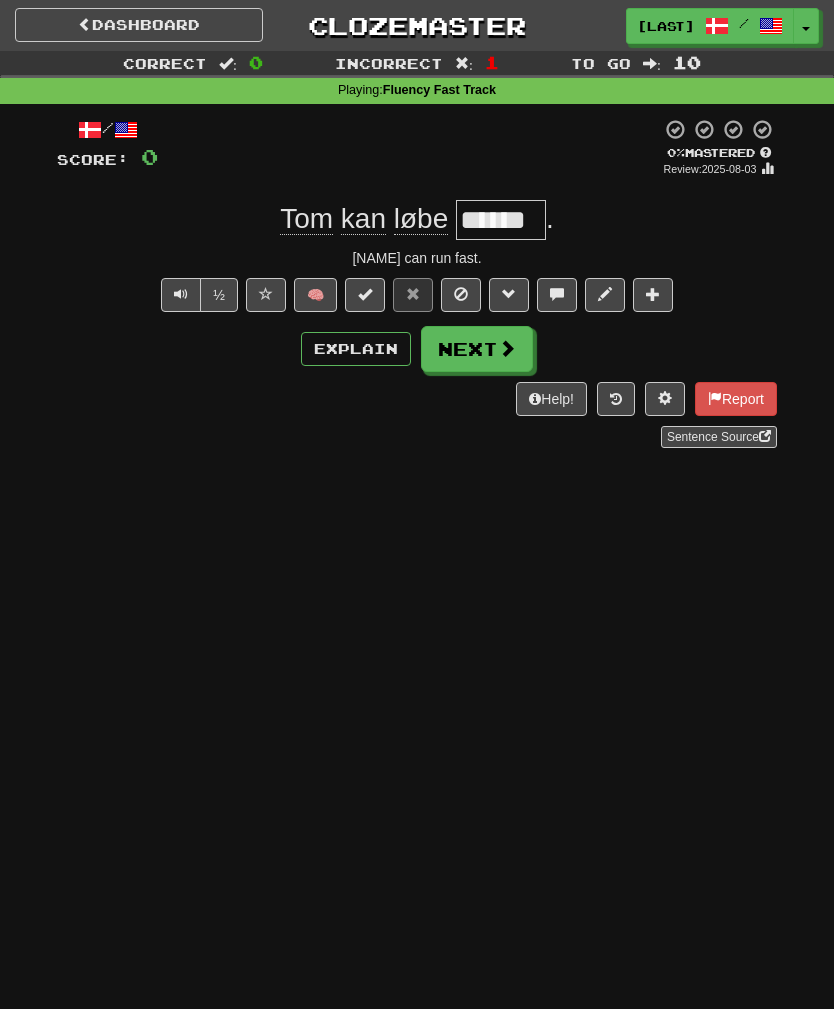 click on "Next" at bounding box center [477, 349] 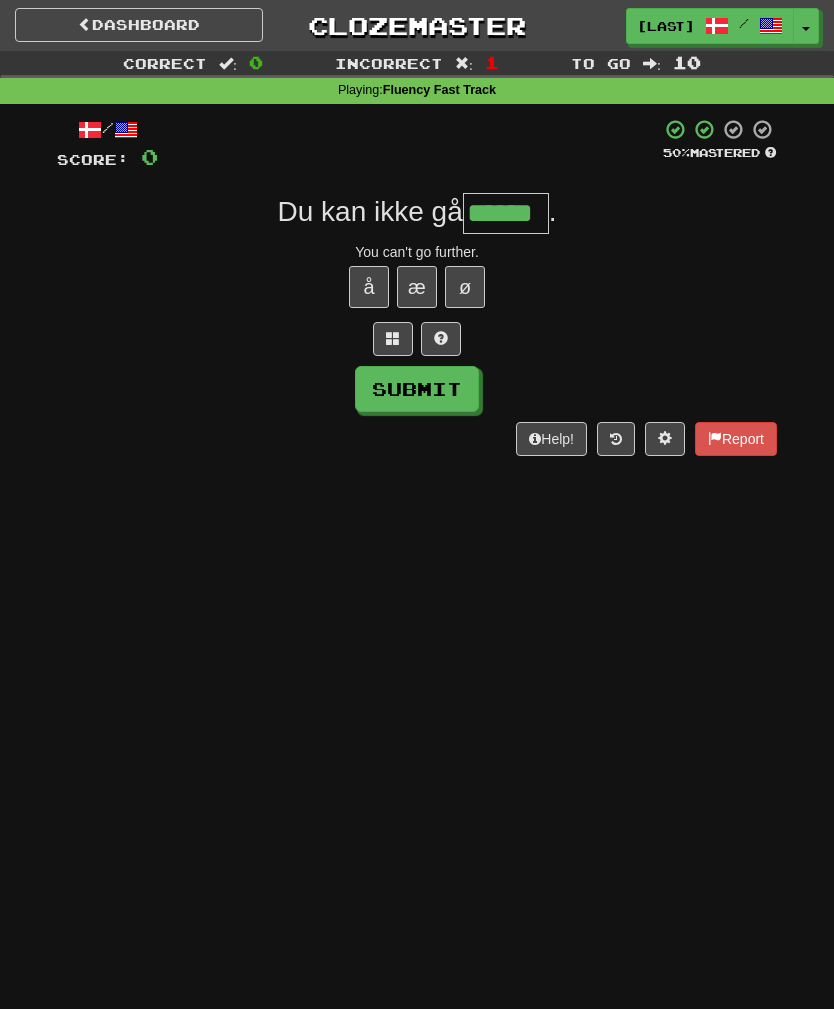 type on "******" 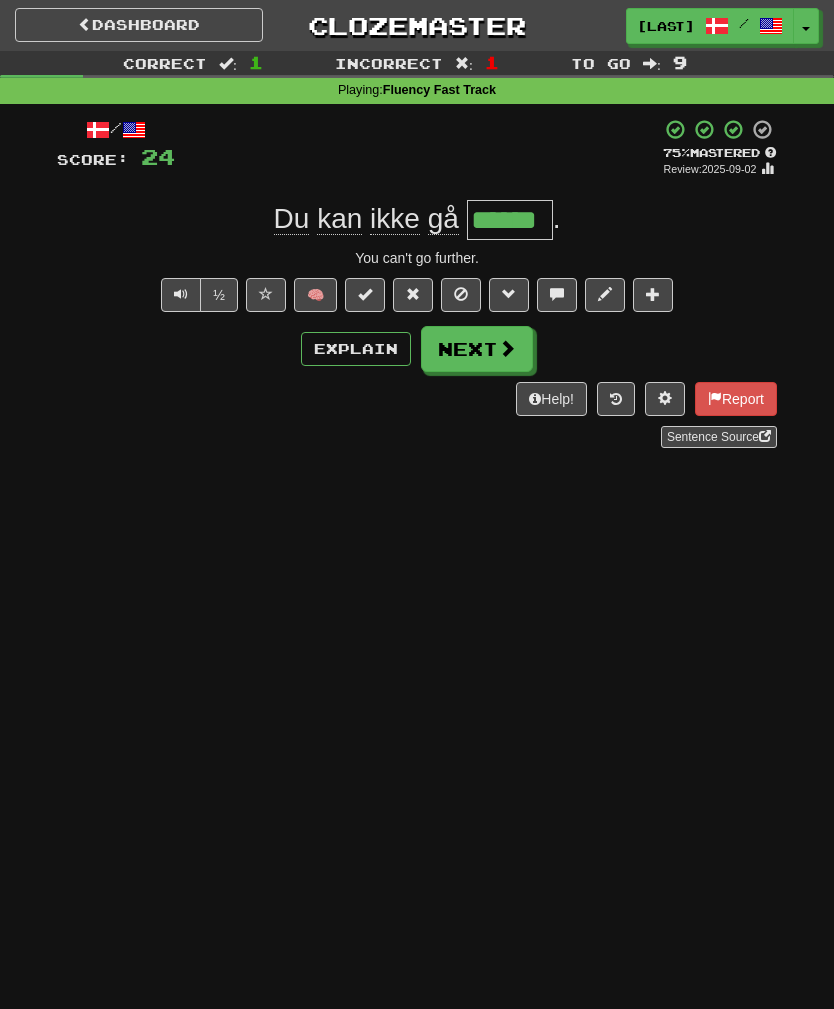 click on "Next" at bounding box center (477, 349) 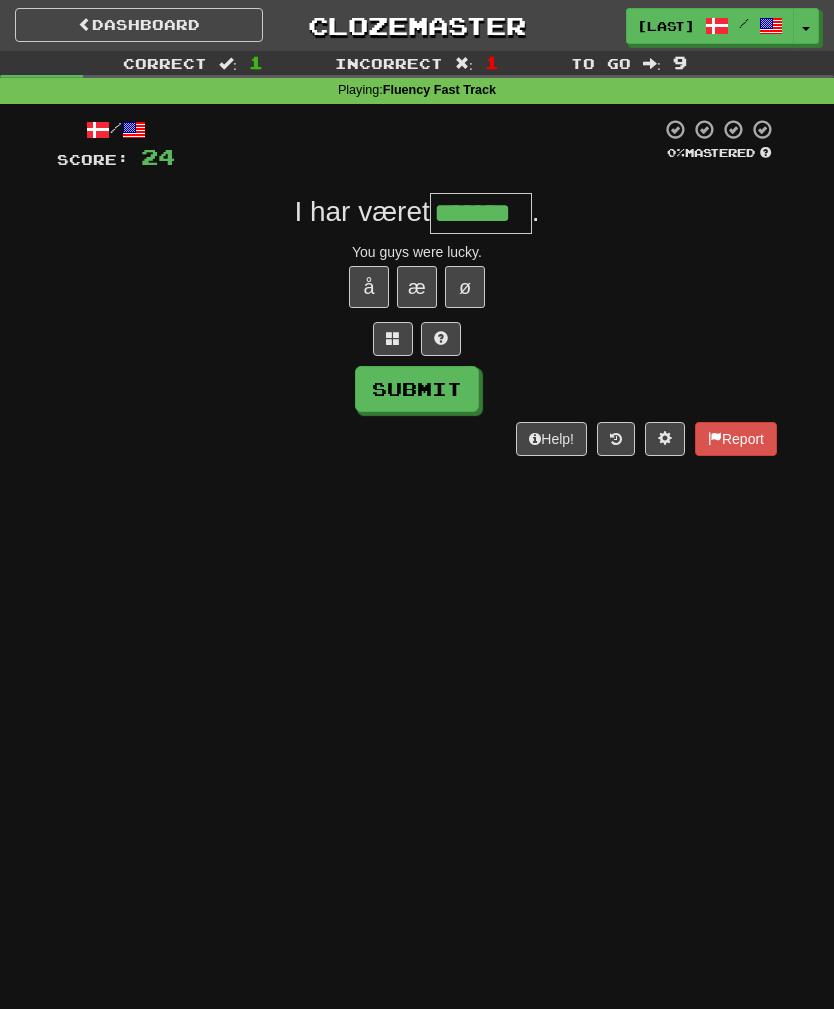 type on "*******" 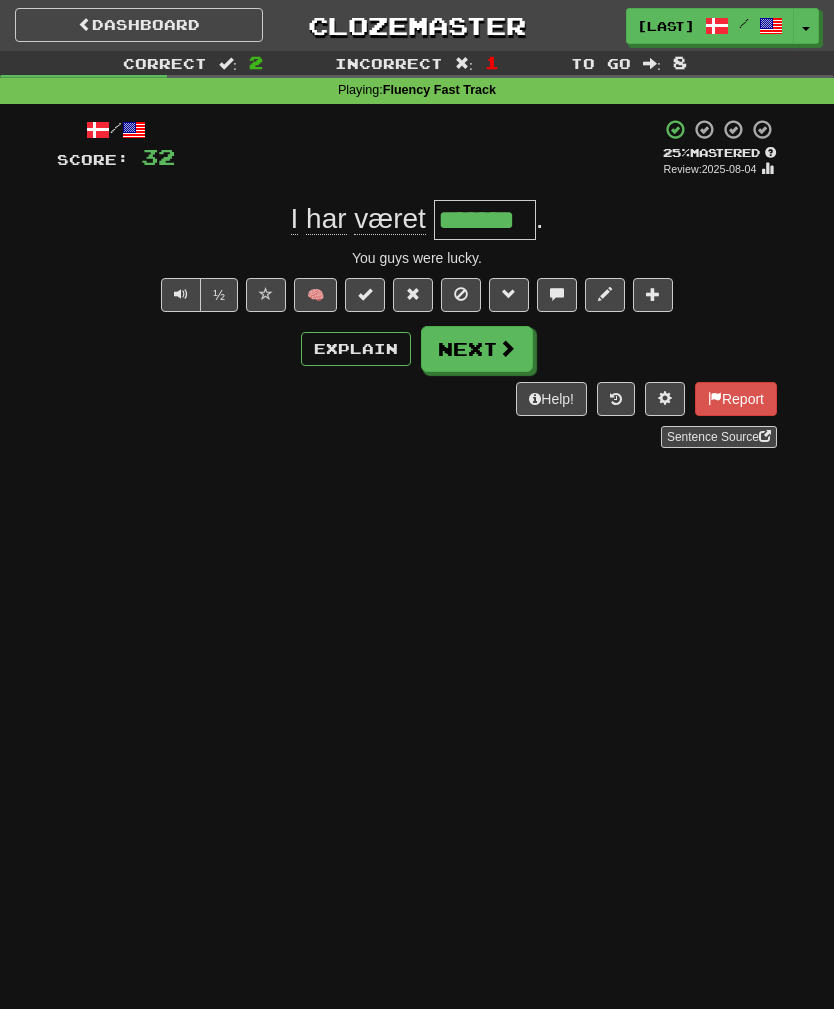 click at bounding box center [461, 295] 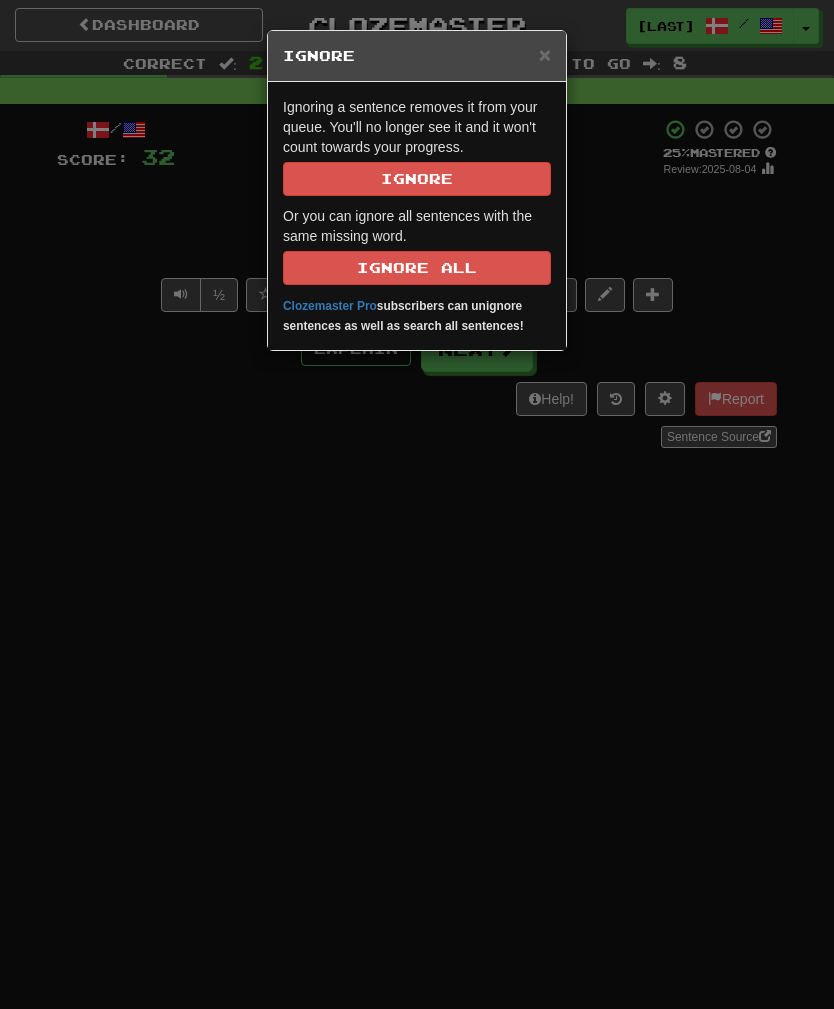click on "Ignoring a sentence removes it from your queue. You'll no longer see it and it won't count towards your progress. Ignore Or you can ignore all sentences with the same missing word. Ignore All Clozemaster Pro  subscribers can unignore sentences as well as search all sentences!" at bounding box center [417, 216] 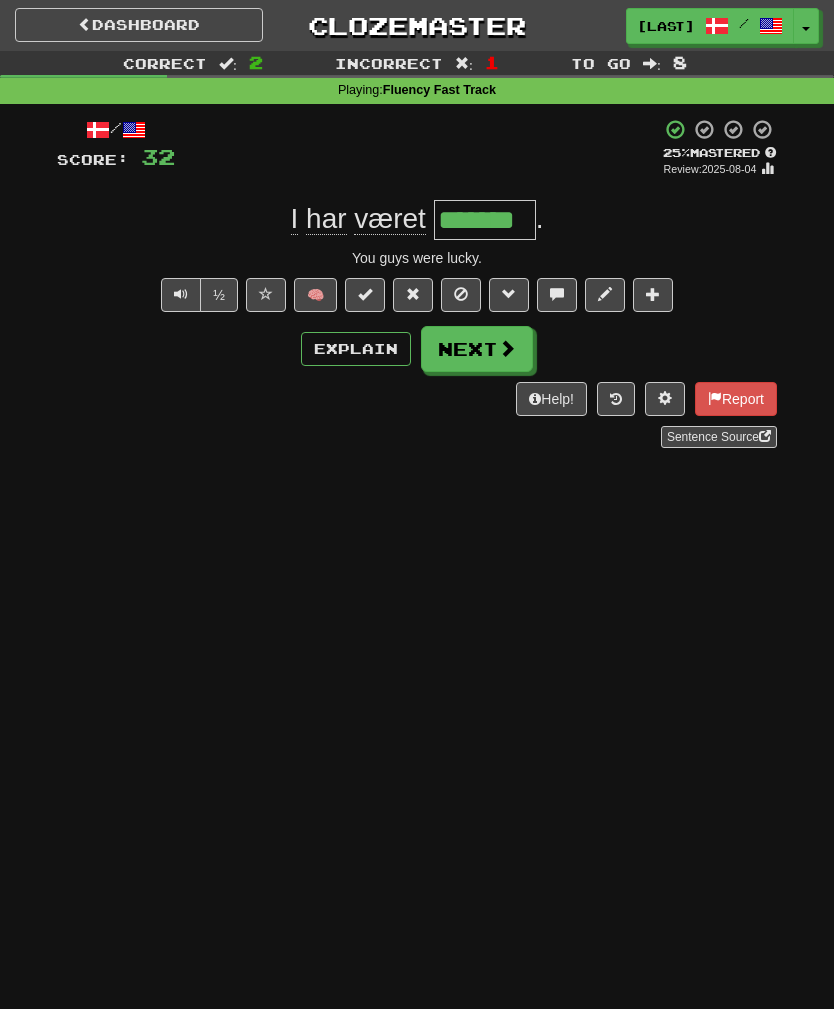 click on "Next" at bounding box center [477, 349] 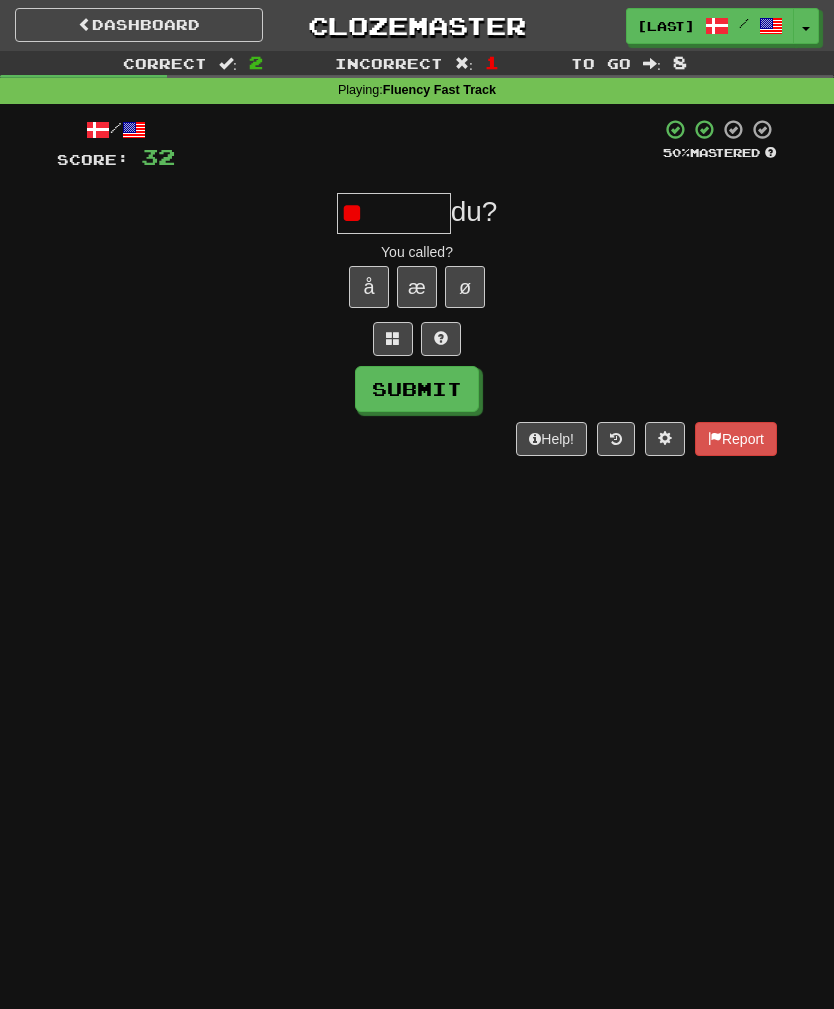 type on "*" 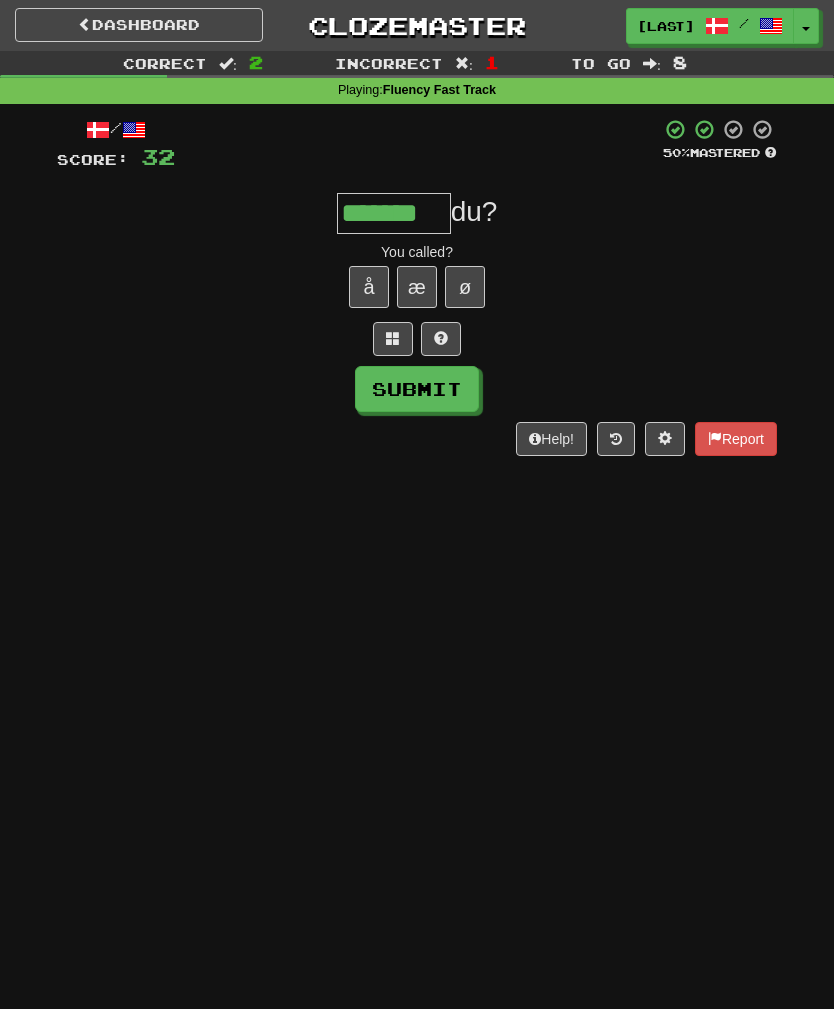 click on "Submit" at bounding box center [417, 389] 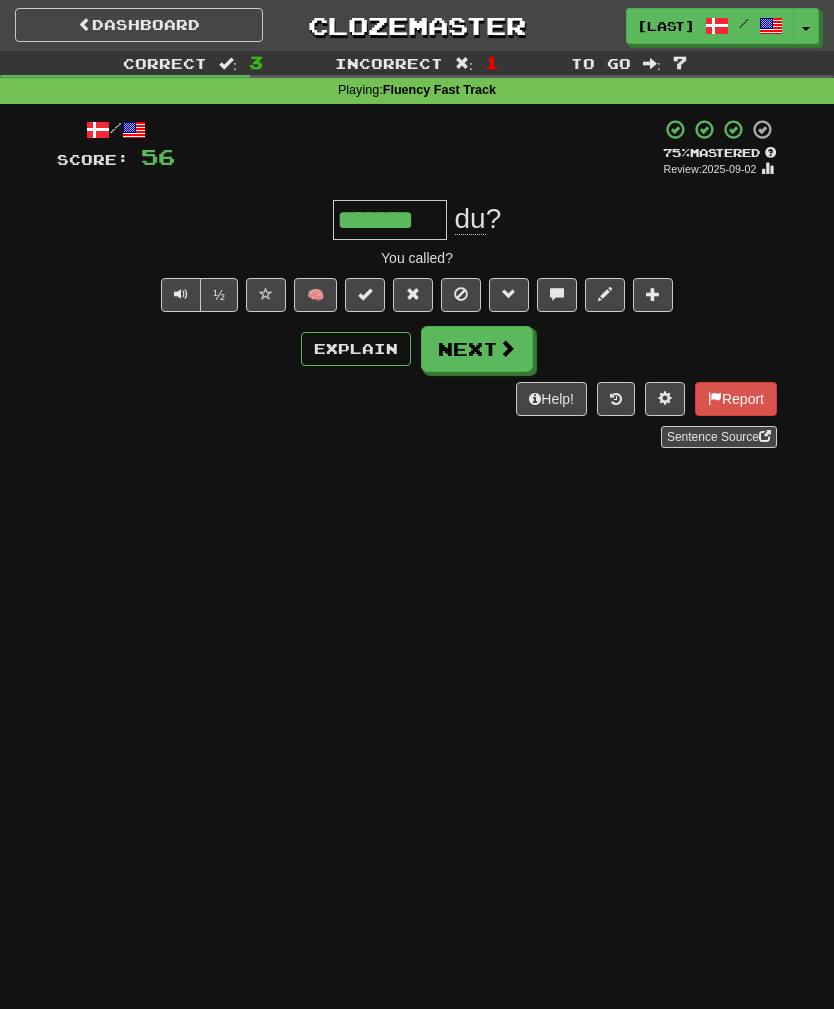 click on "Next" at bounding box center (477, 349) 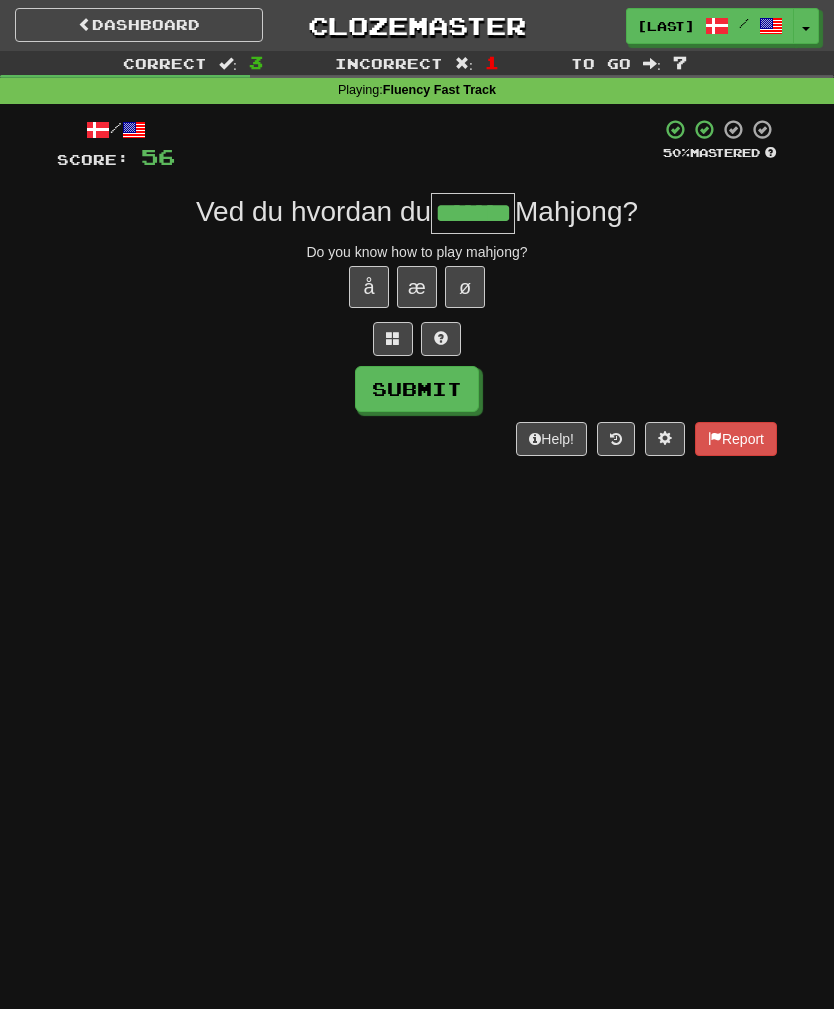 type on "*******" 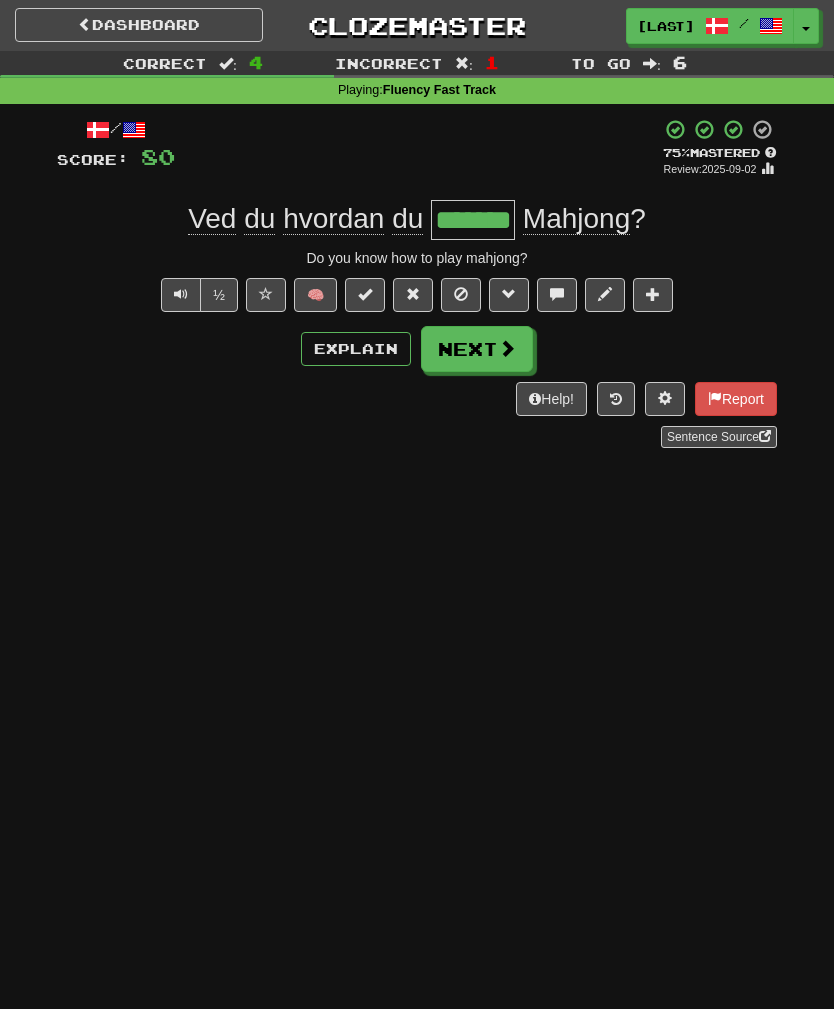 click on "Next" at bounding box center (477, 349) 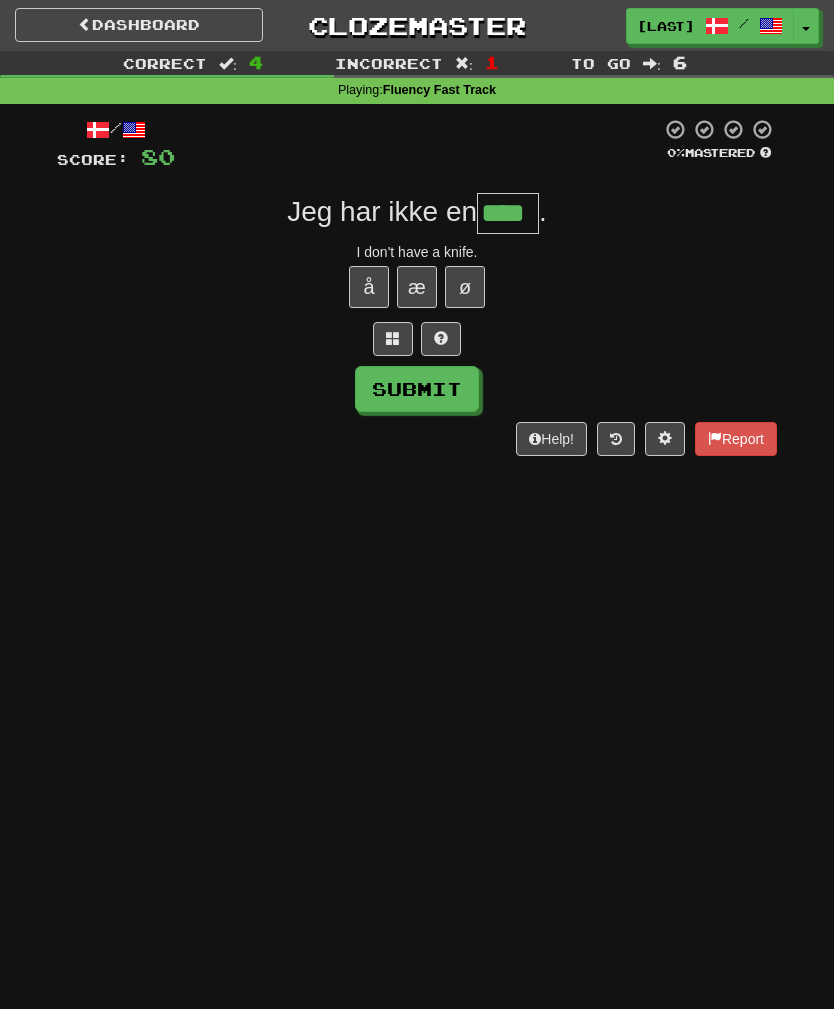 type on "****" 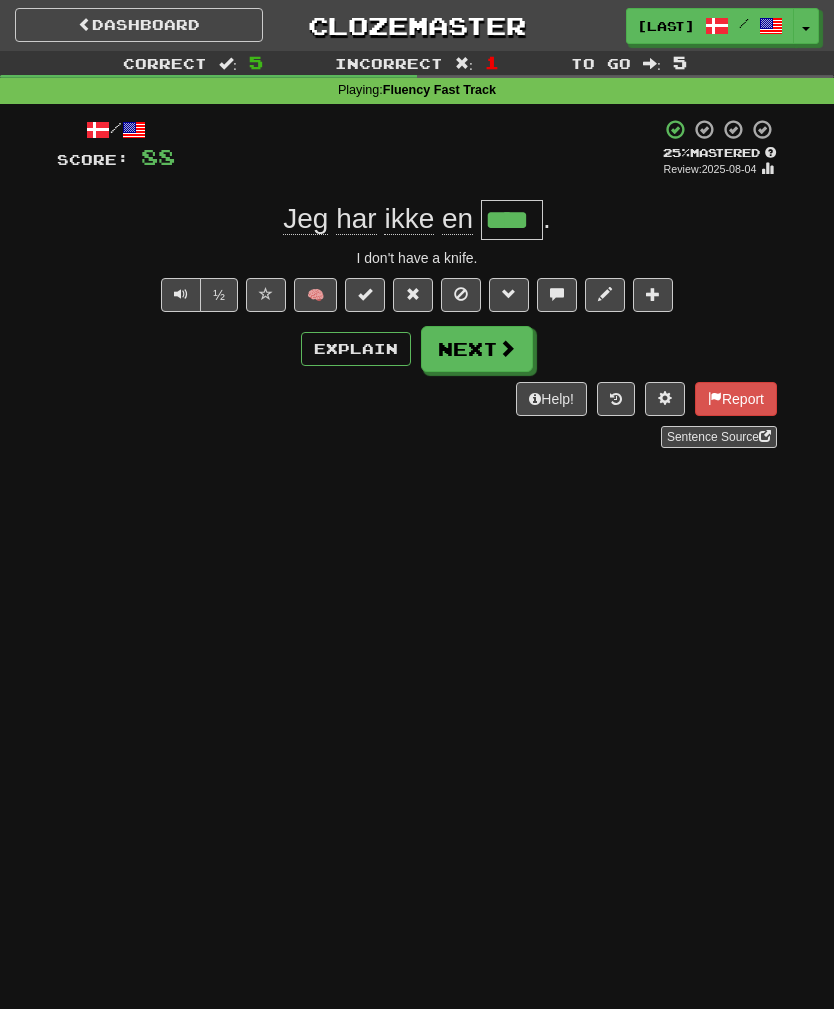 click on "Next" at bounding box center [477, 349] 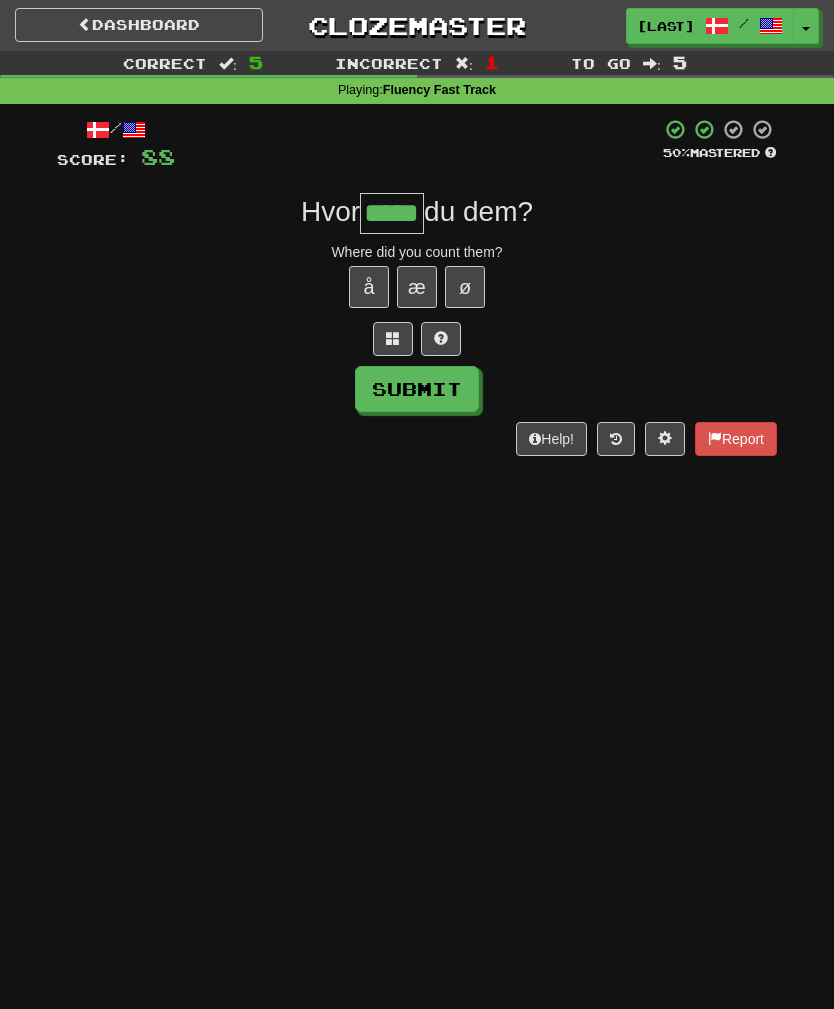 type on "*****" 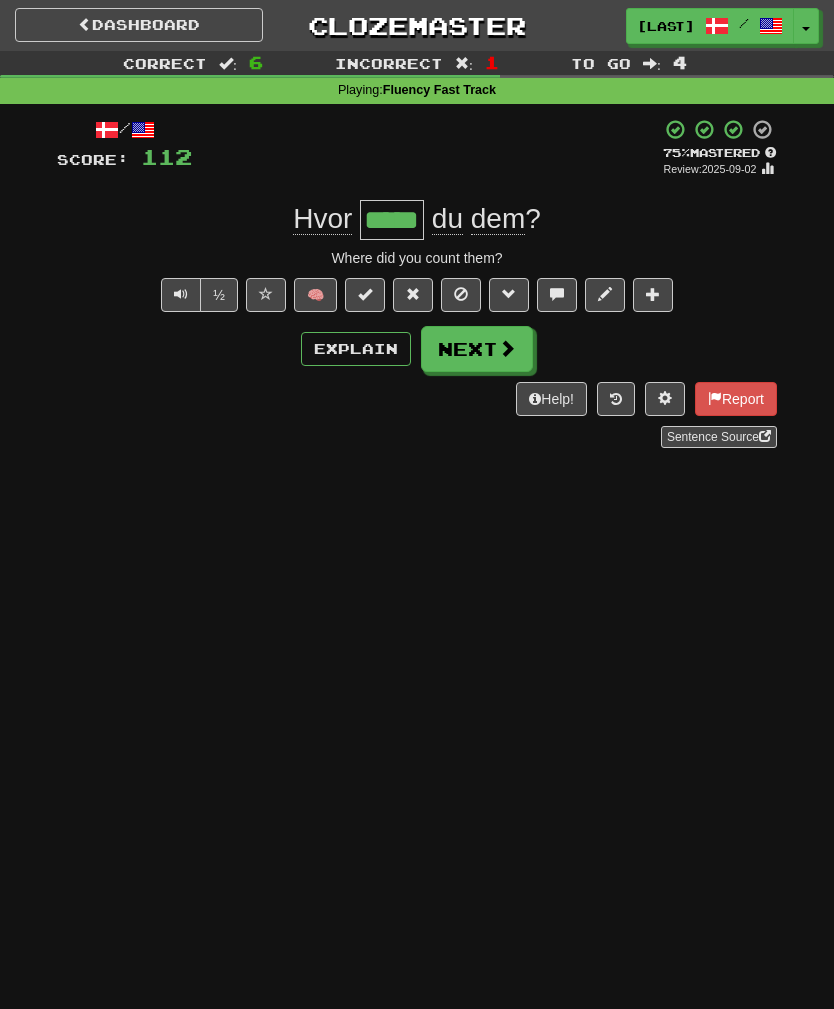click on "Next" at bounding box center (477, 349) 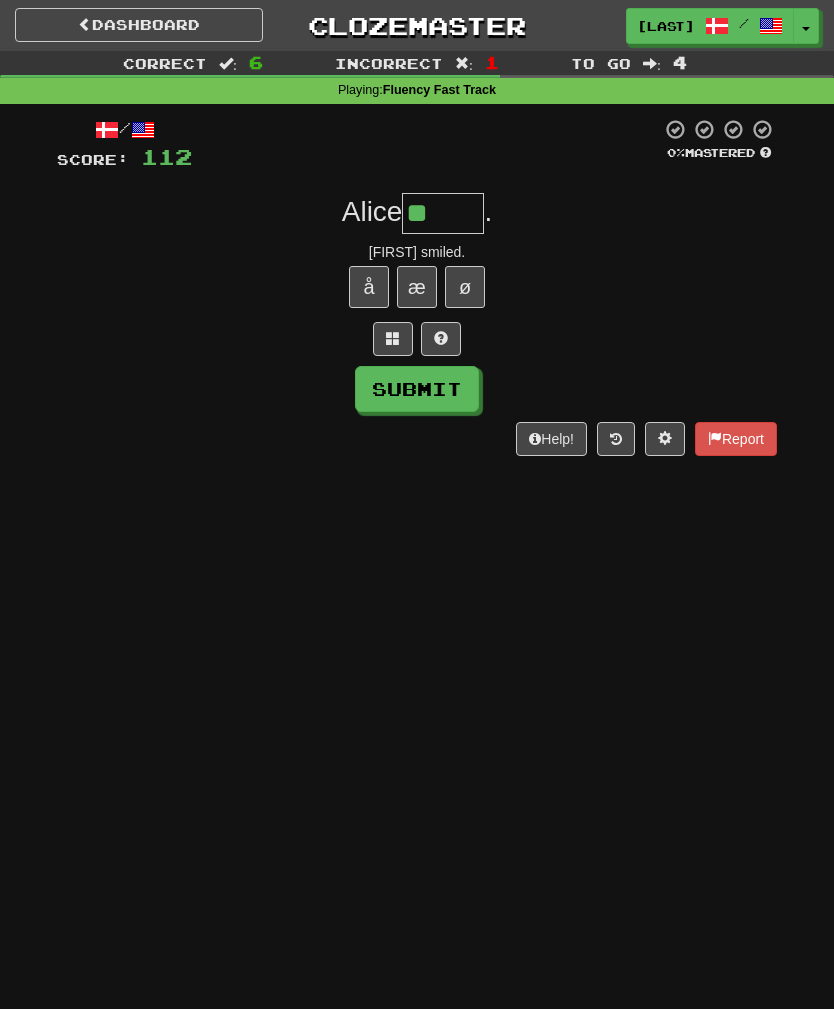type on "*" 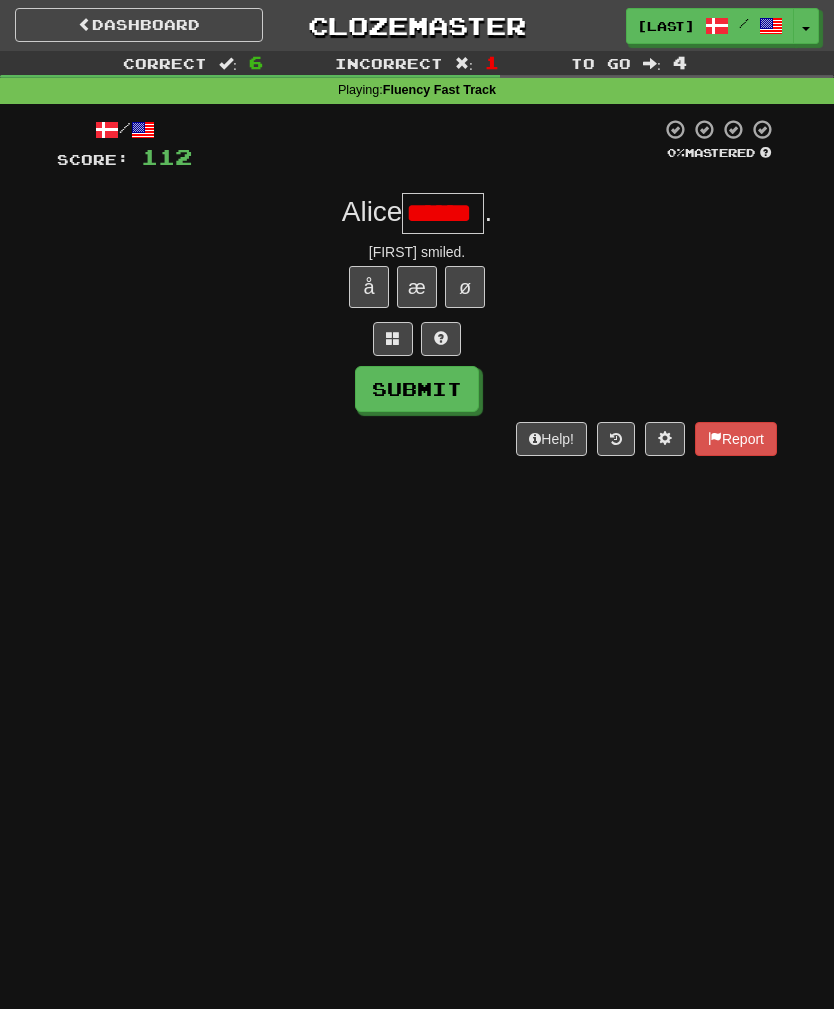 click on "Submit" at bounding box center (417, 389) 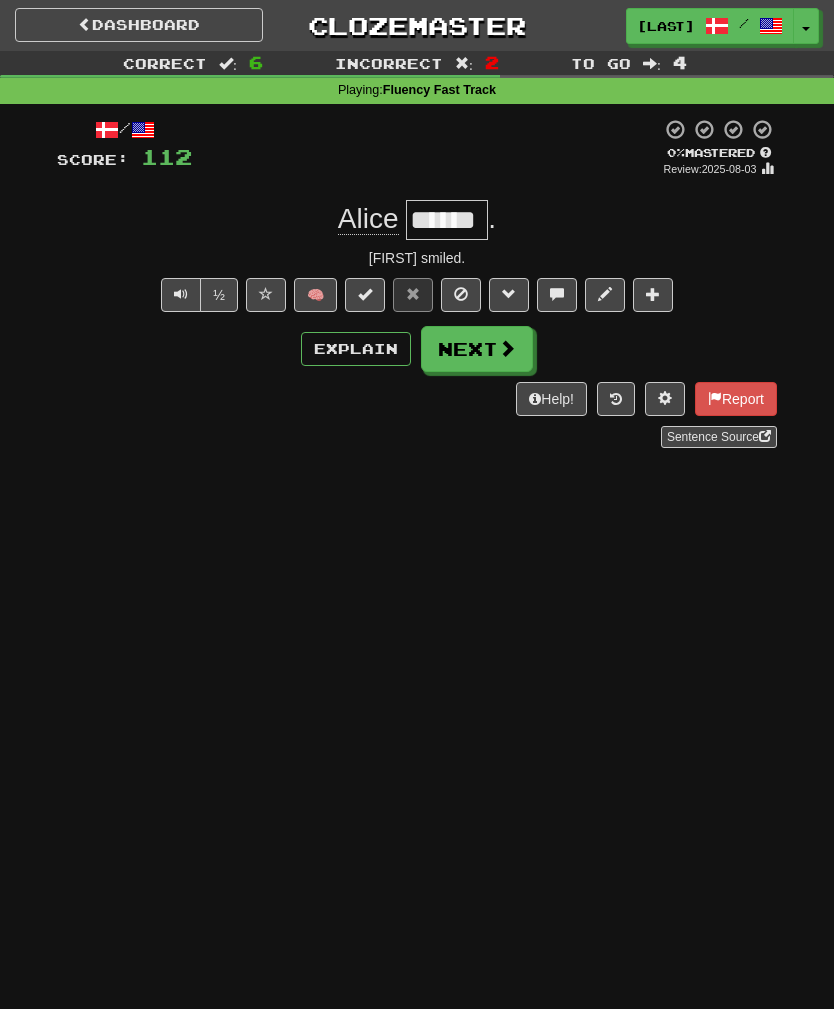 click on "Next" at bounding box center (477, 349) 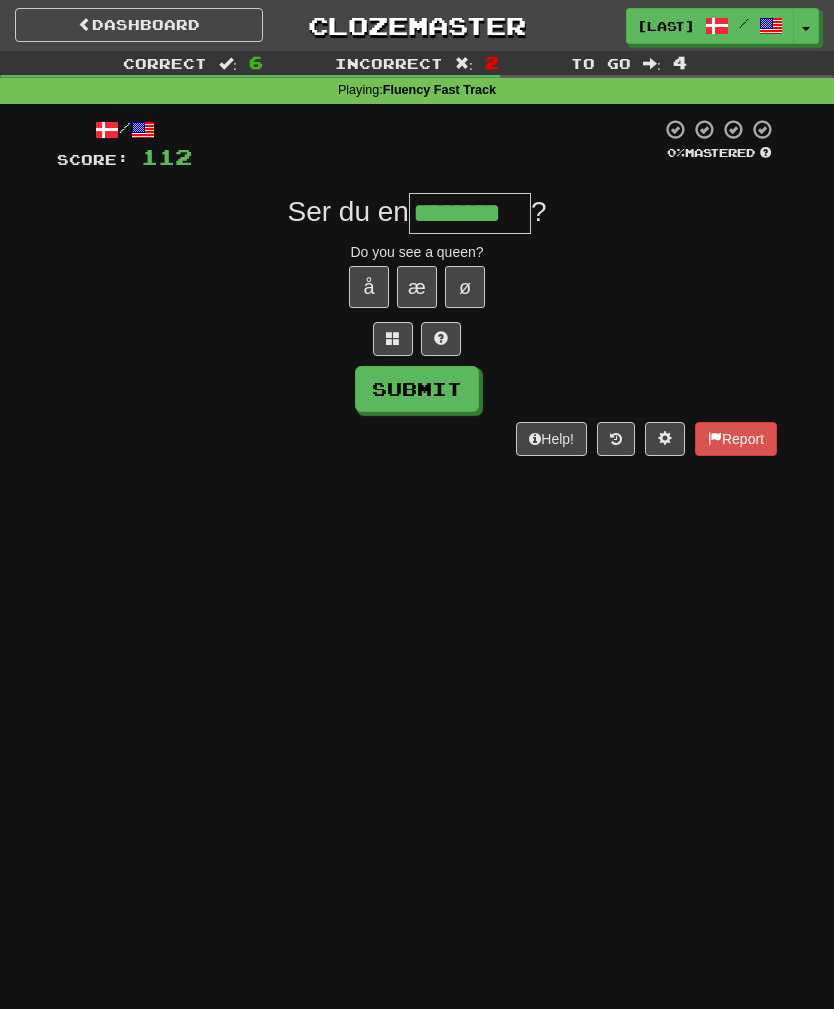type on "********" 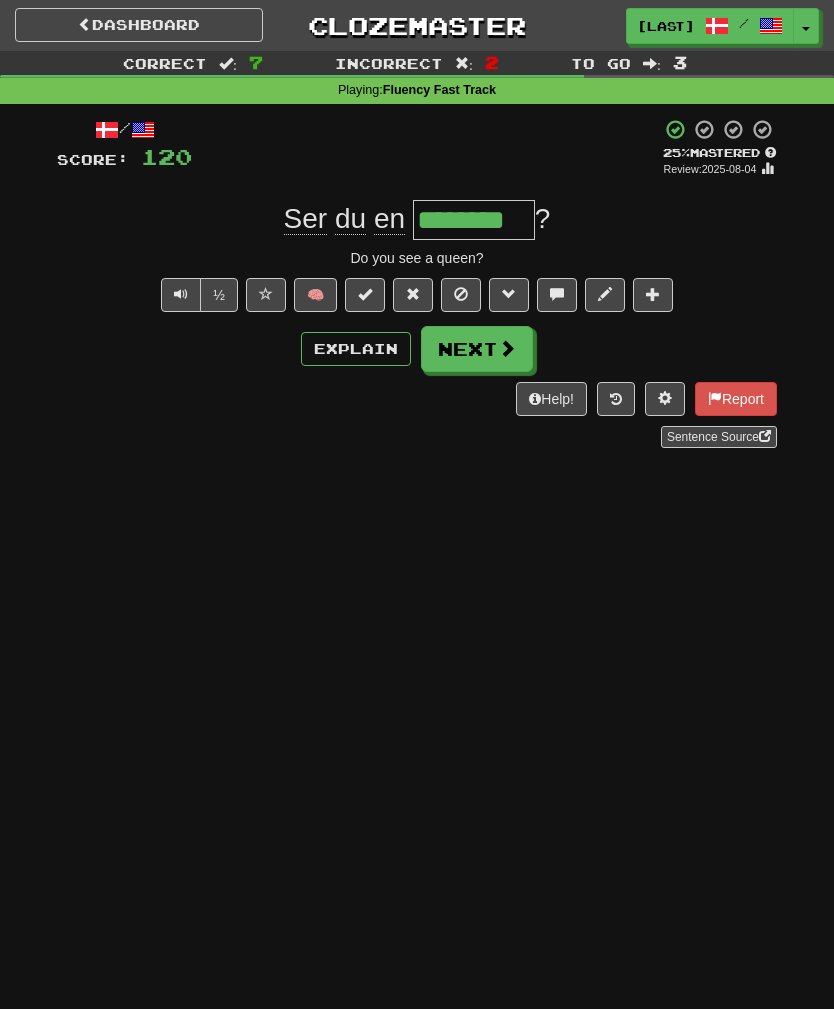 click on "Next" at bounding box center [477, 349] 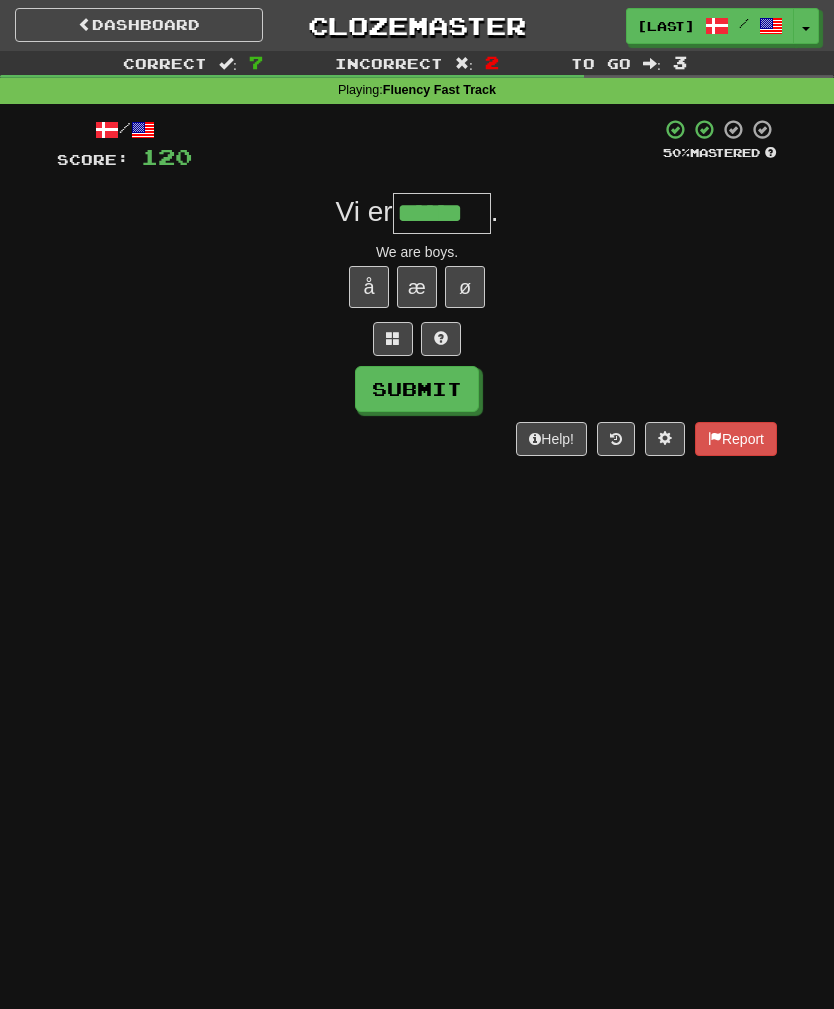 type on "******" 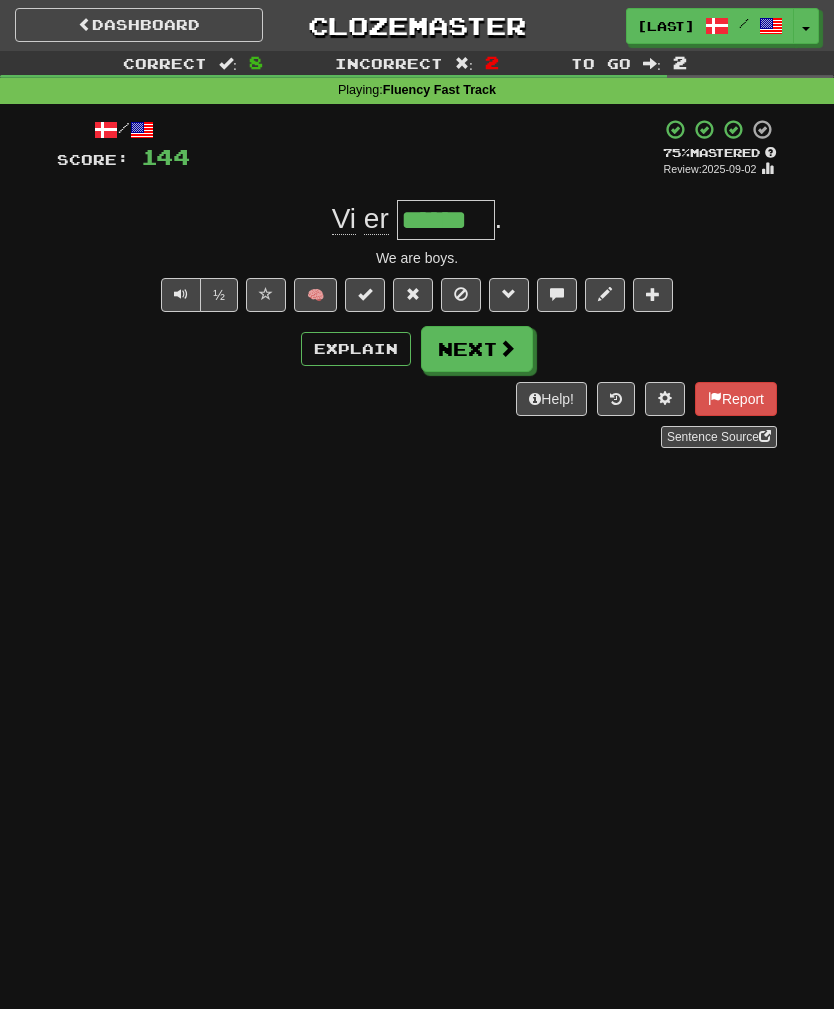 click on "Next" at bounding box center [477, 349] 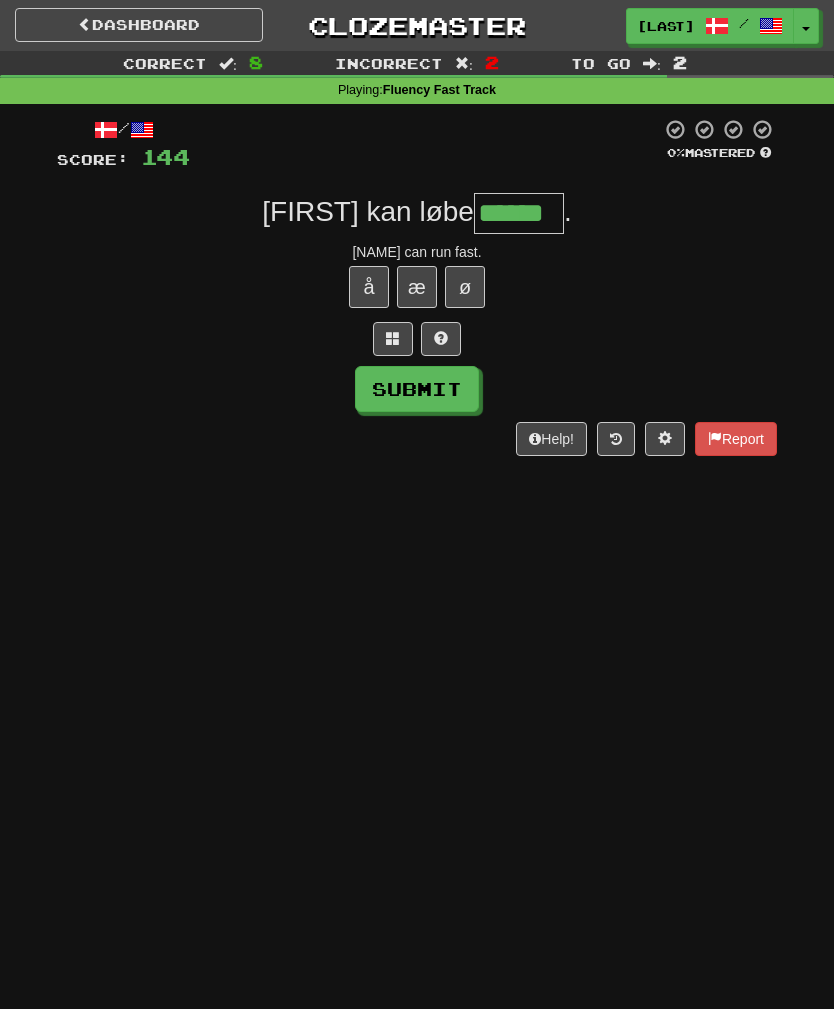 type on "******" 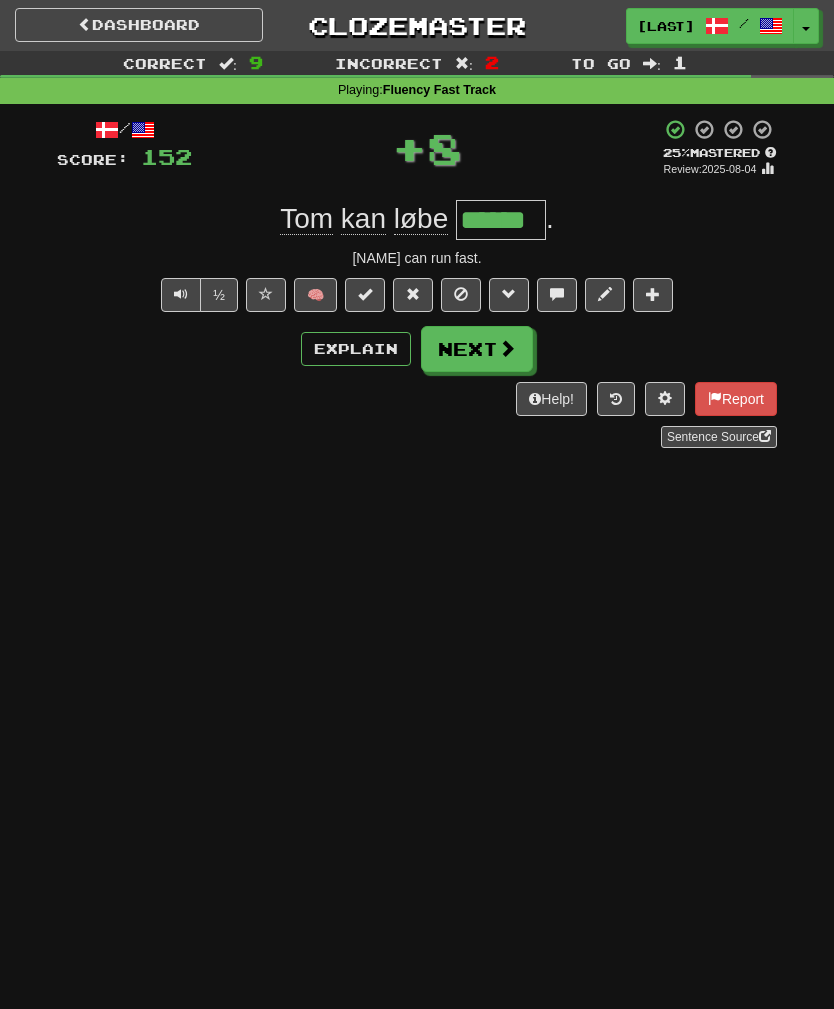 click on "Next" at bounding box center (477, 349) 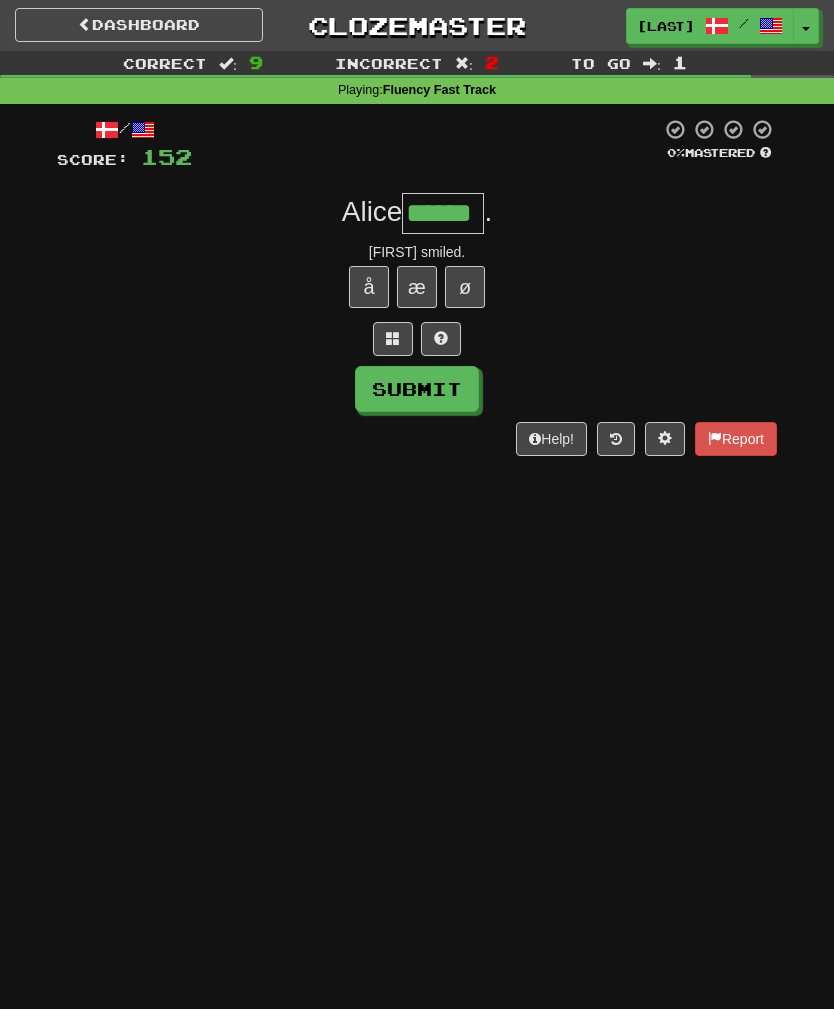 type on "******" 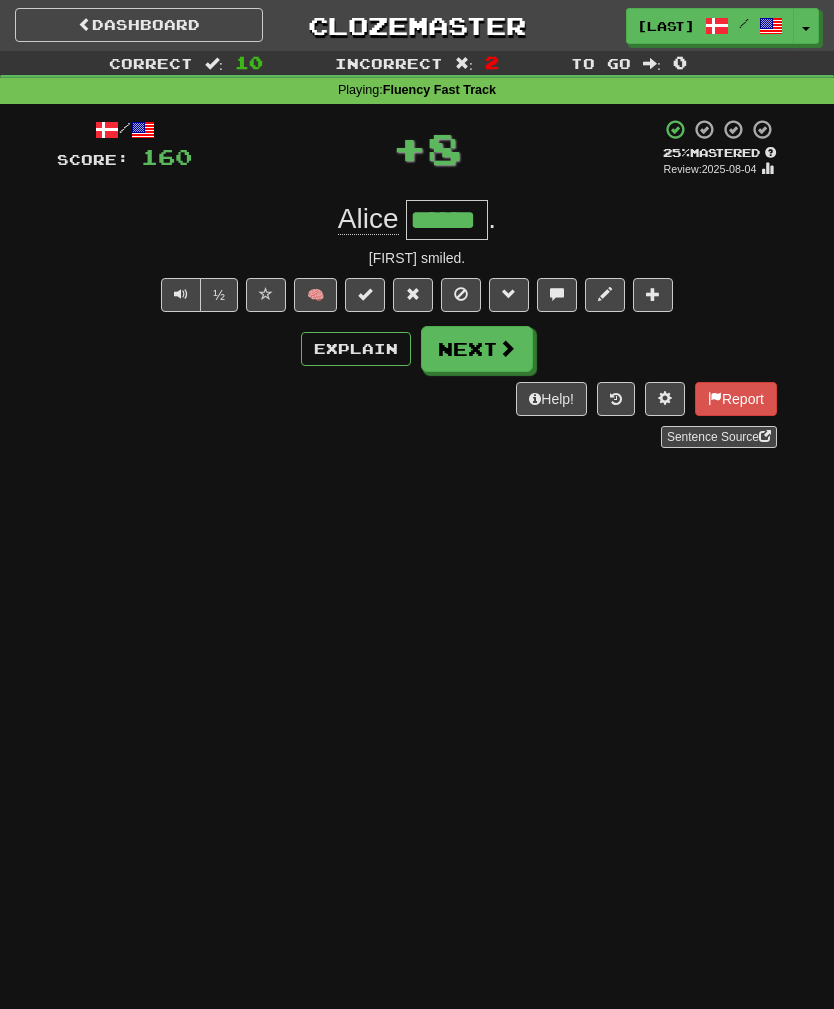 click on "Next" at bounding box center [477, 349] 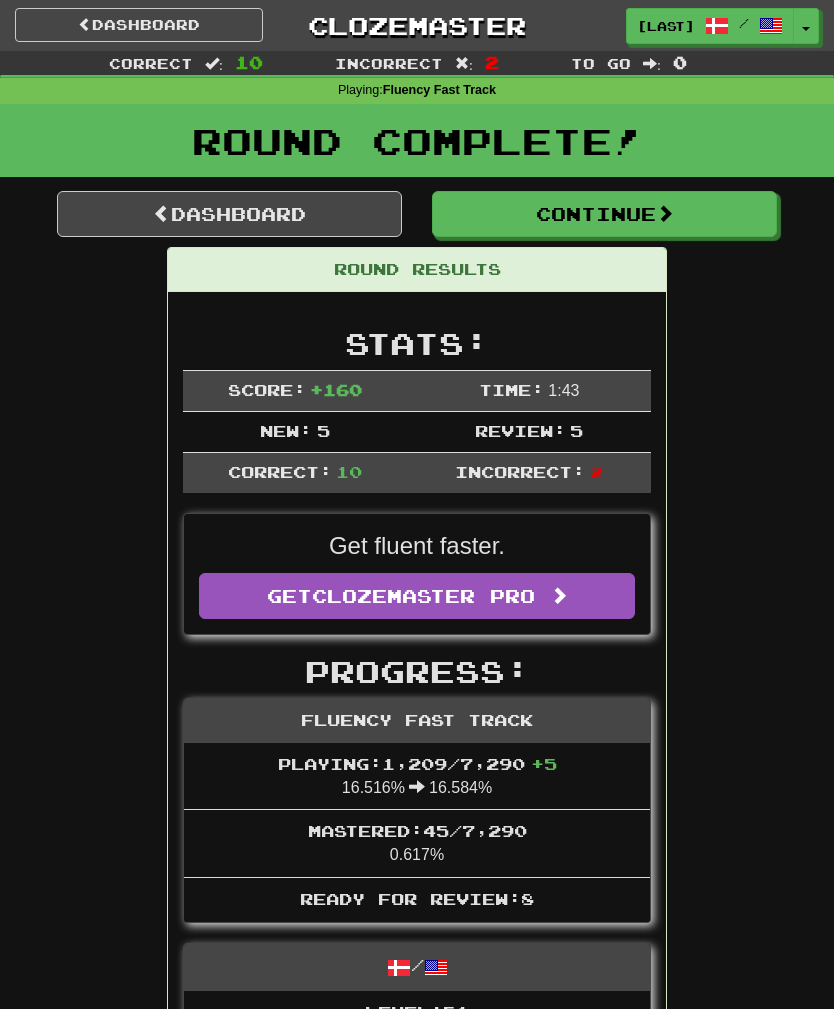 click on "Continue" at bounding box center (604, 214) 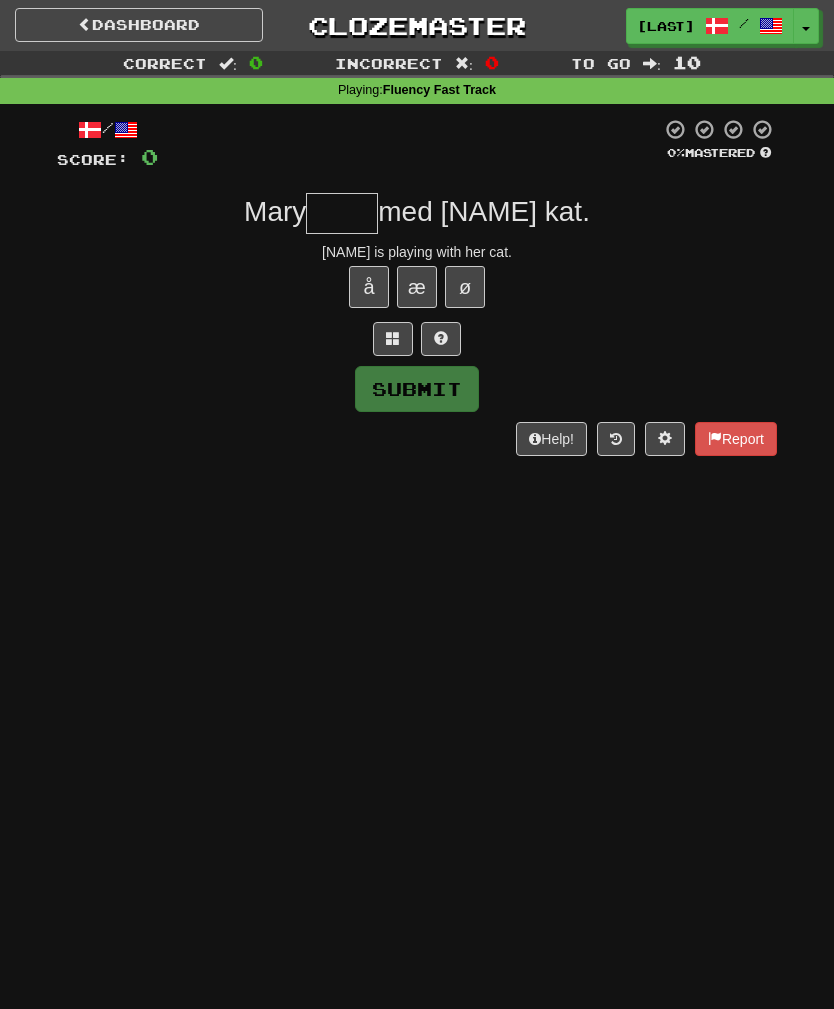 click at bounding box center (342, 213) 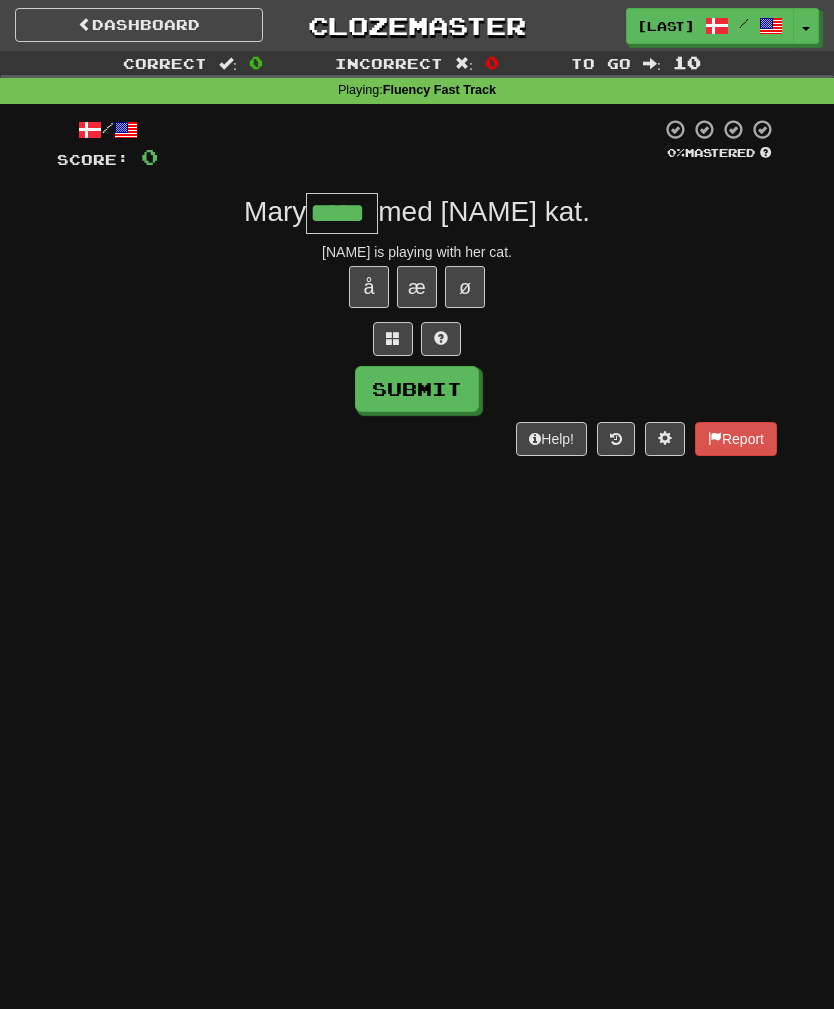 type on "*****" 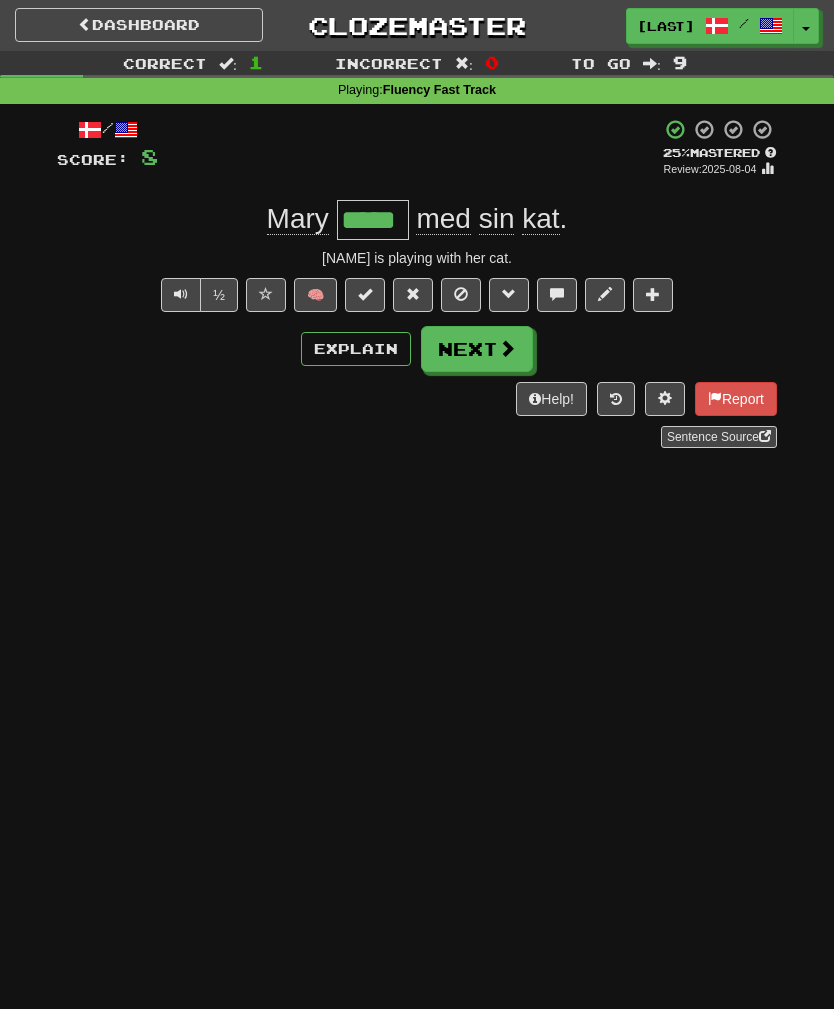 click on "Next" at bounding box center (477, 349) 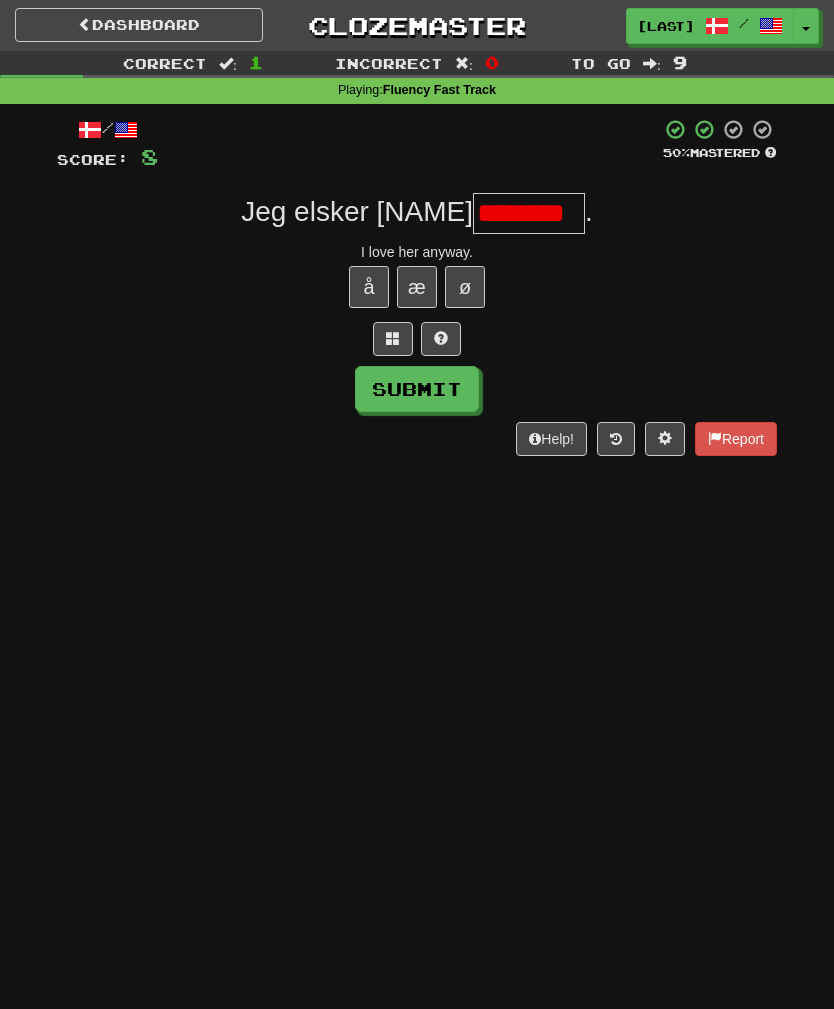 click on "Submit" at bounding box center (417, 389) 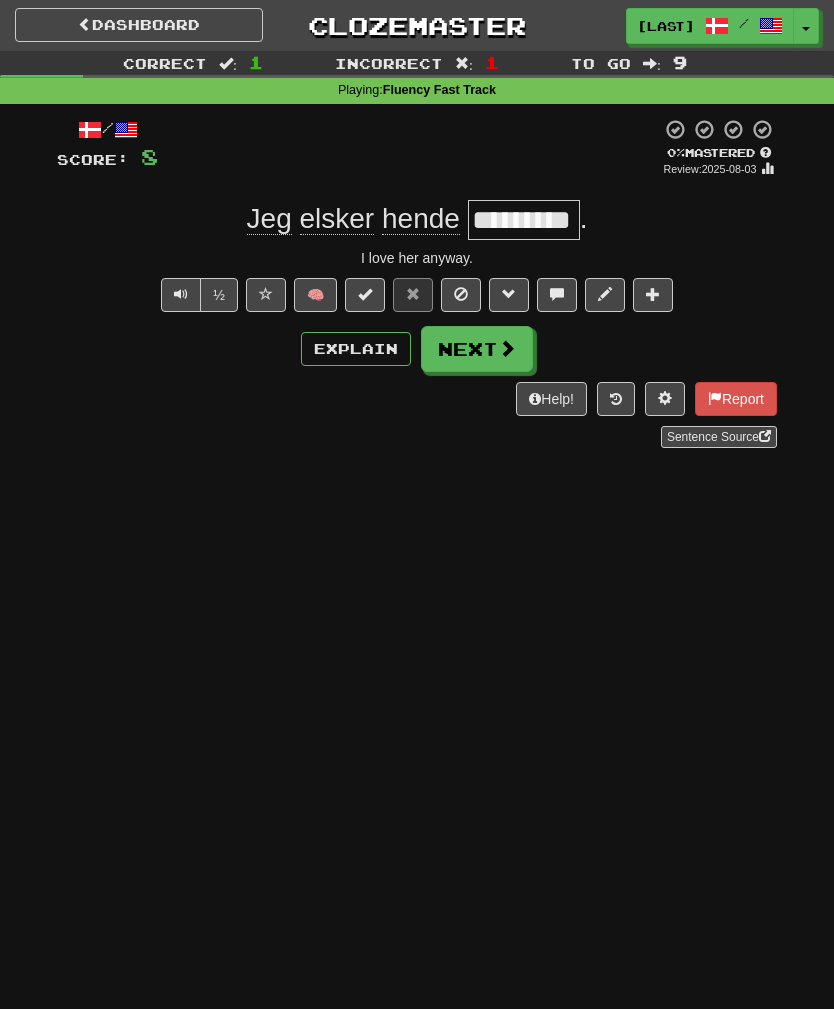 click on "Next" at bounding box center [477, 349] 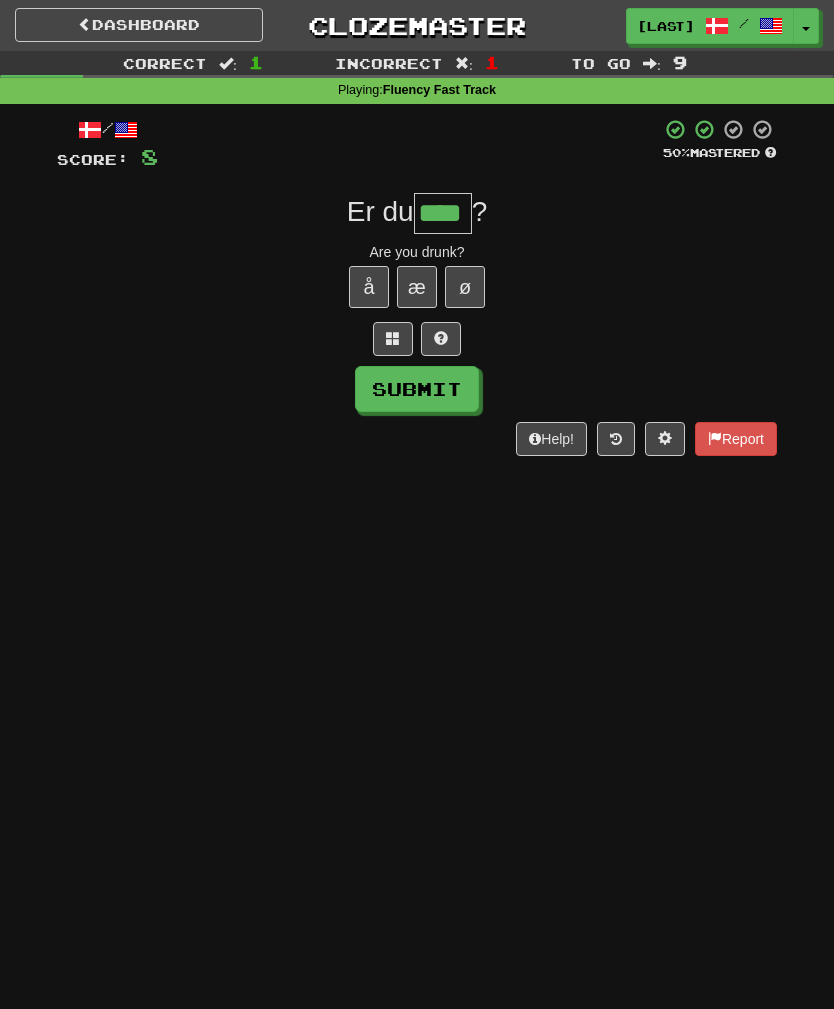 type on "****" 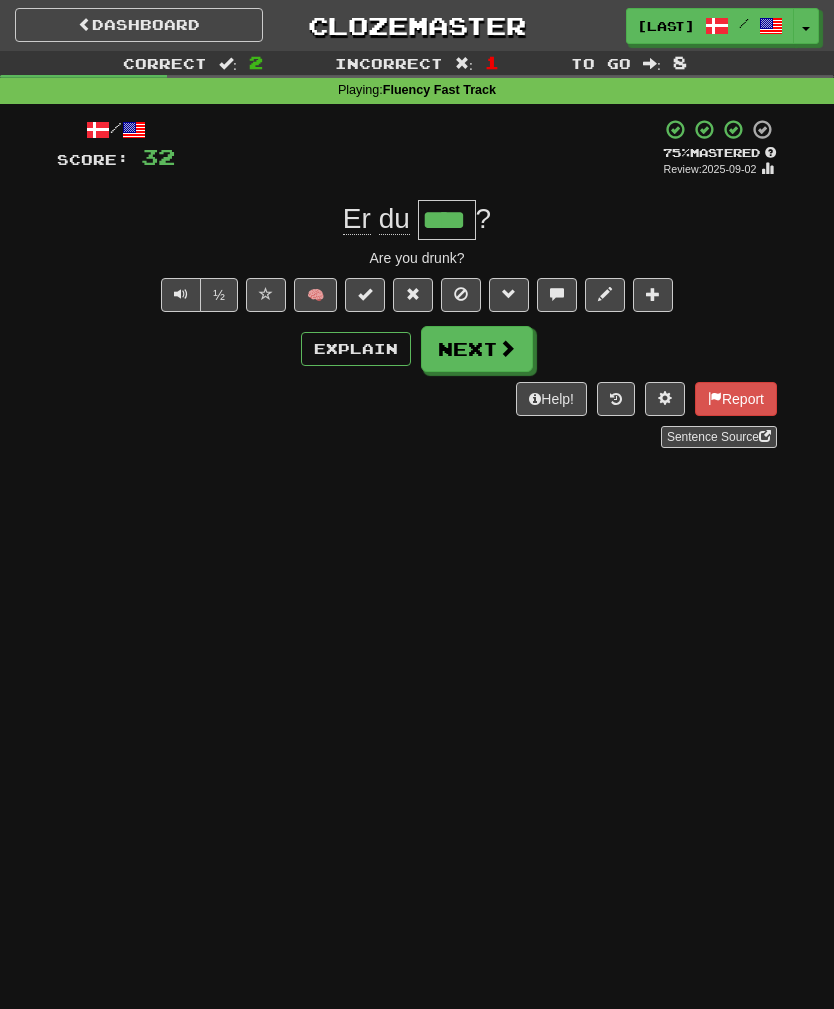 click on "Next" at bounding box center (477, 349) 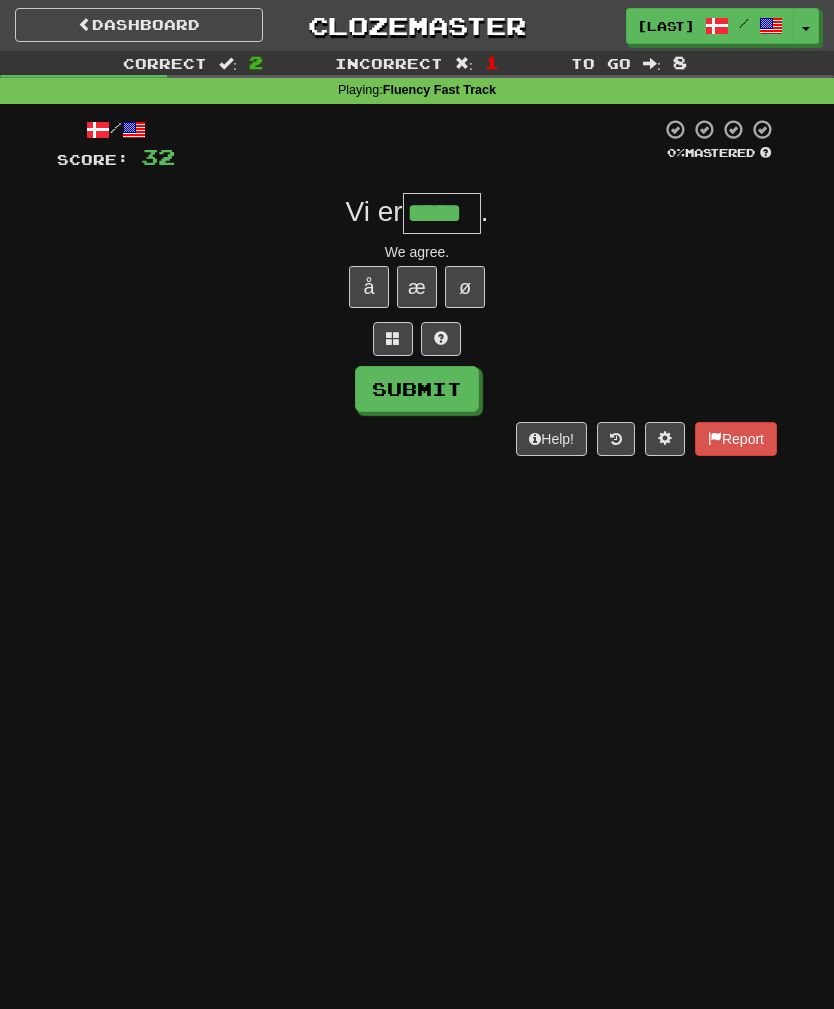 type on "*****" 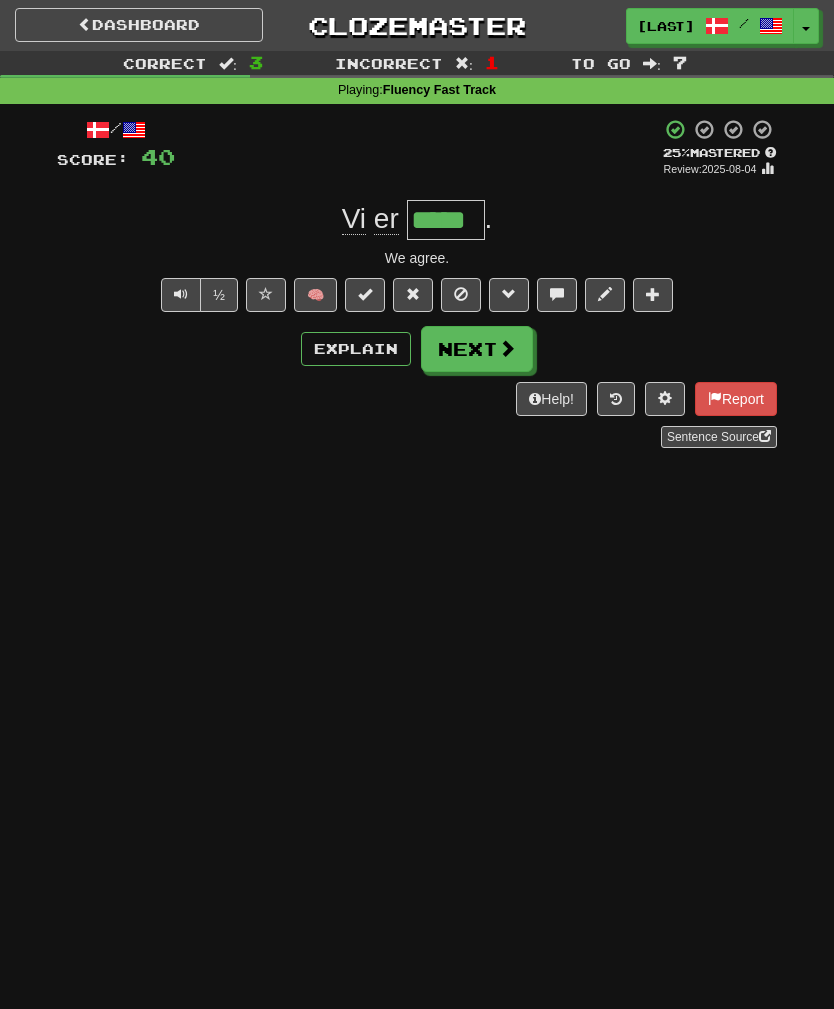 click on "Next" at bounding box center (477, 349) 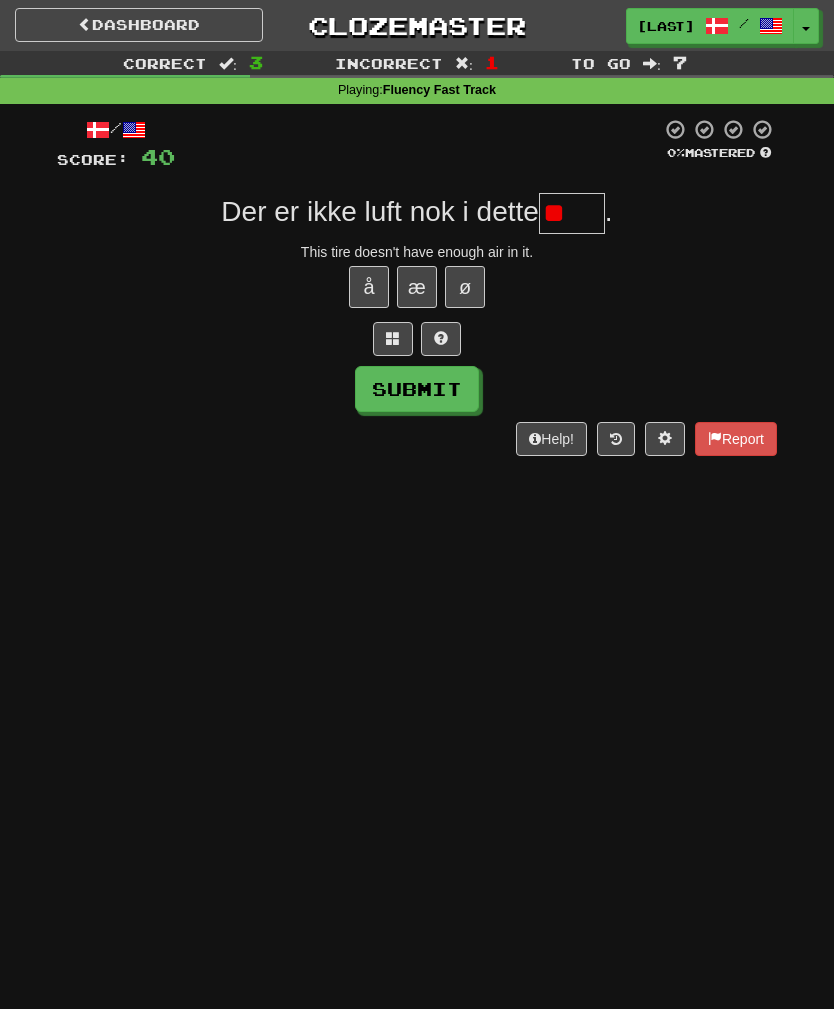 type on "*" 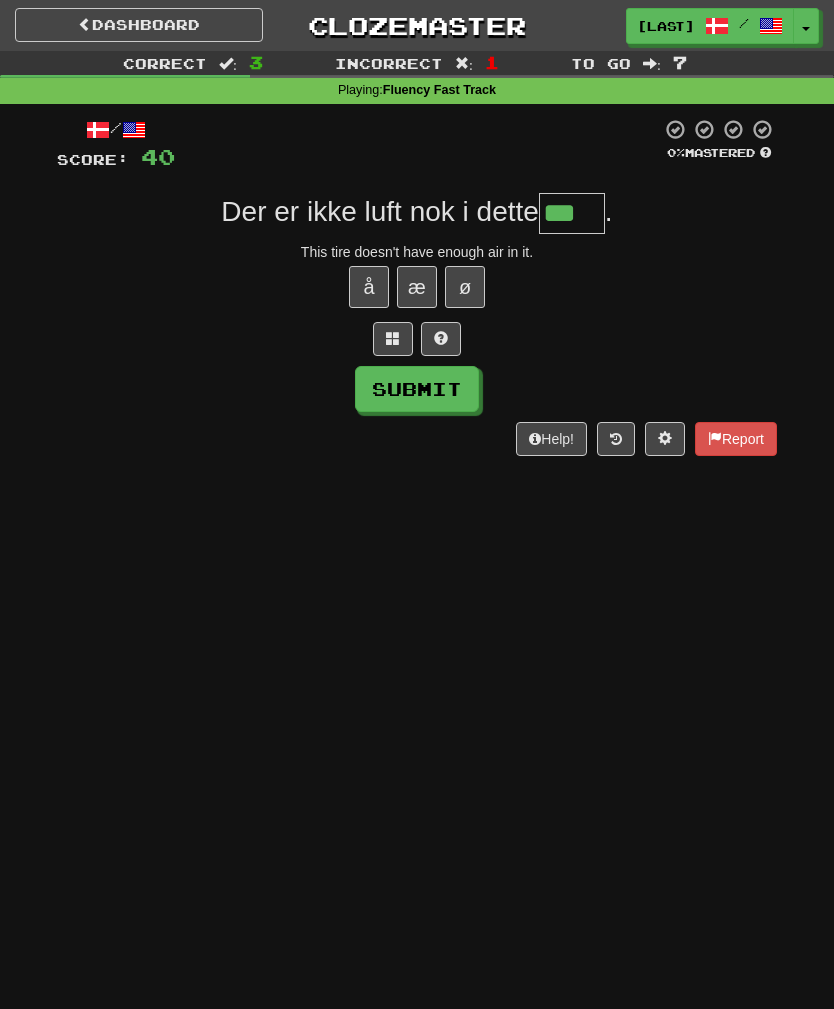 type on "***" 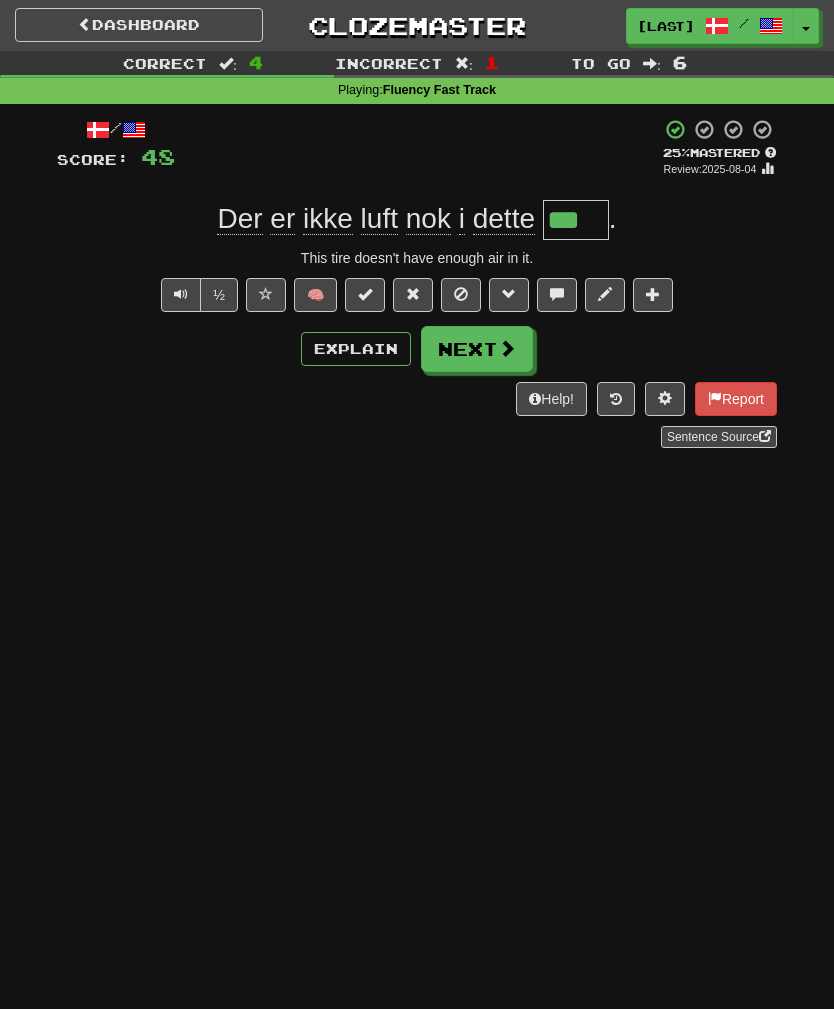click on "Next" at bounding box center [477, 349] 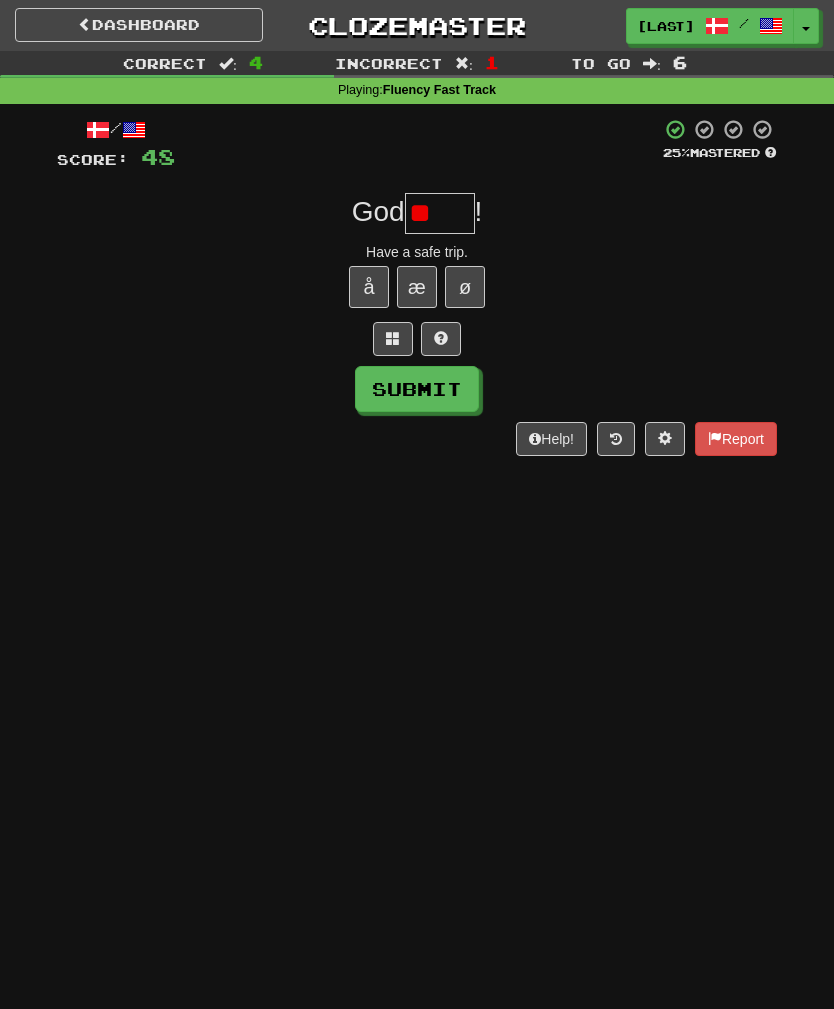 type on "*" 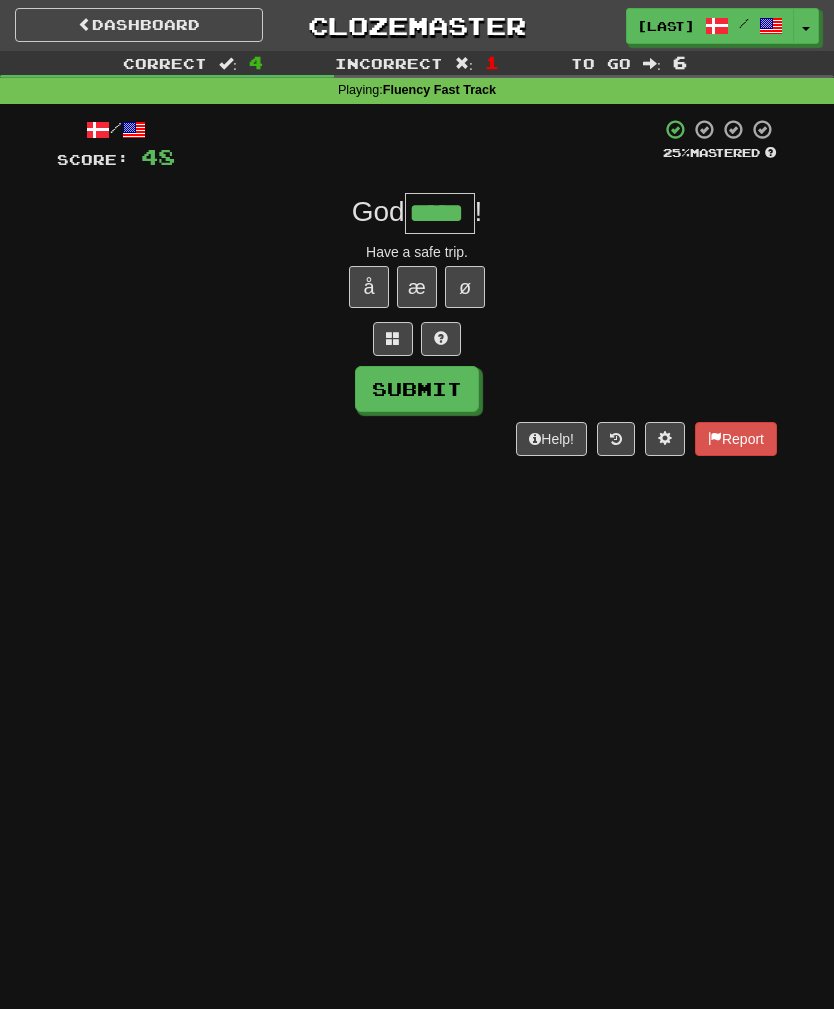 type on "*****" 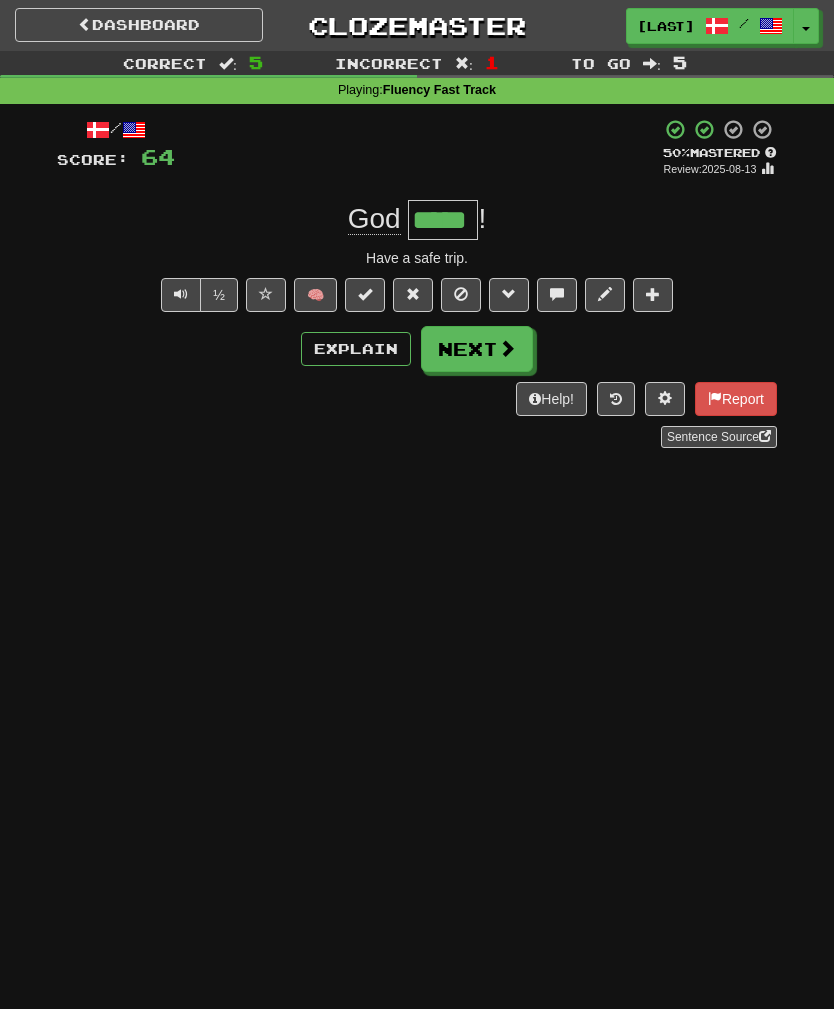 click on "Next" at bounding box center (477, 349) 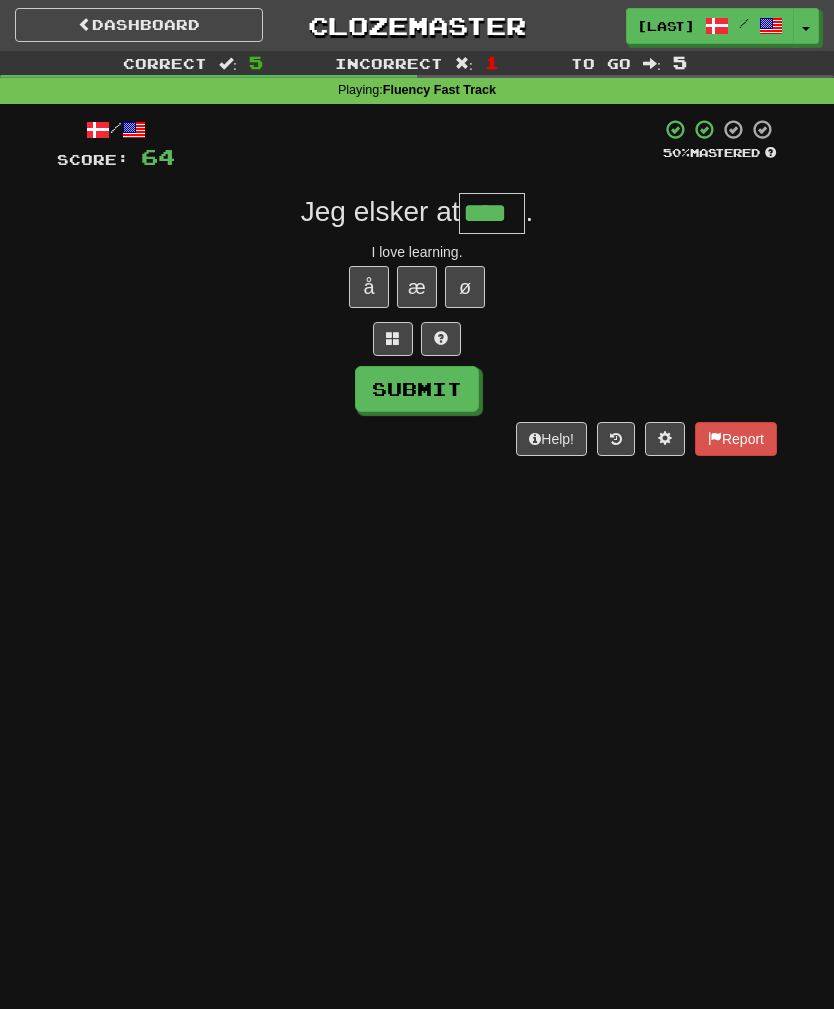 type on "****" 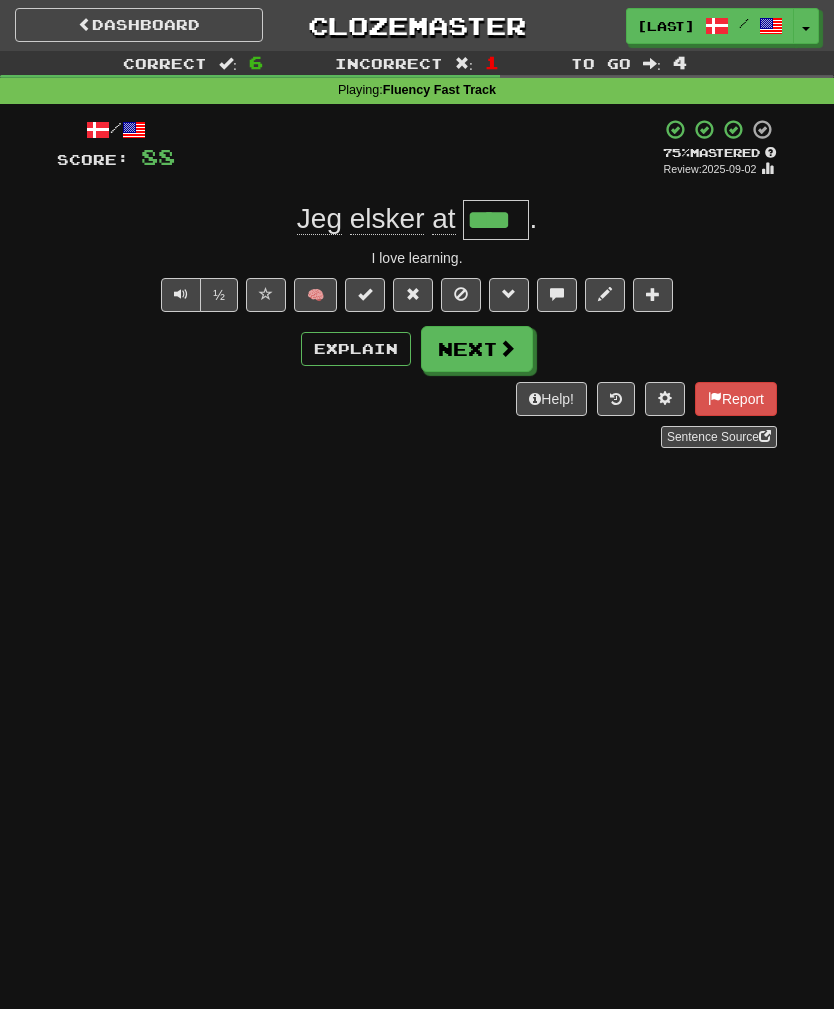 click on "Next" at bounding box center [477, 349] 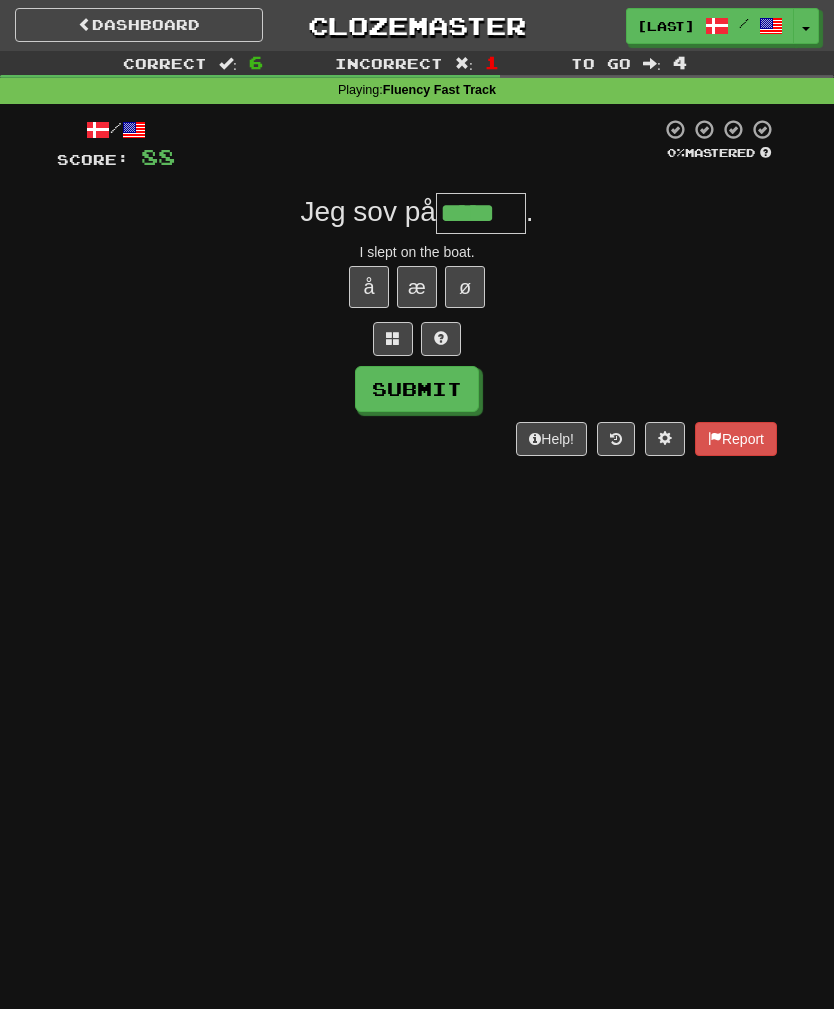 type on "*****" 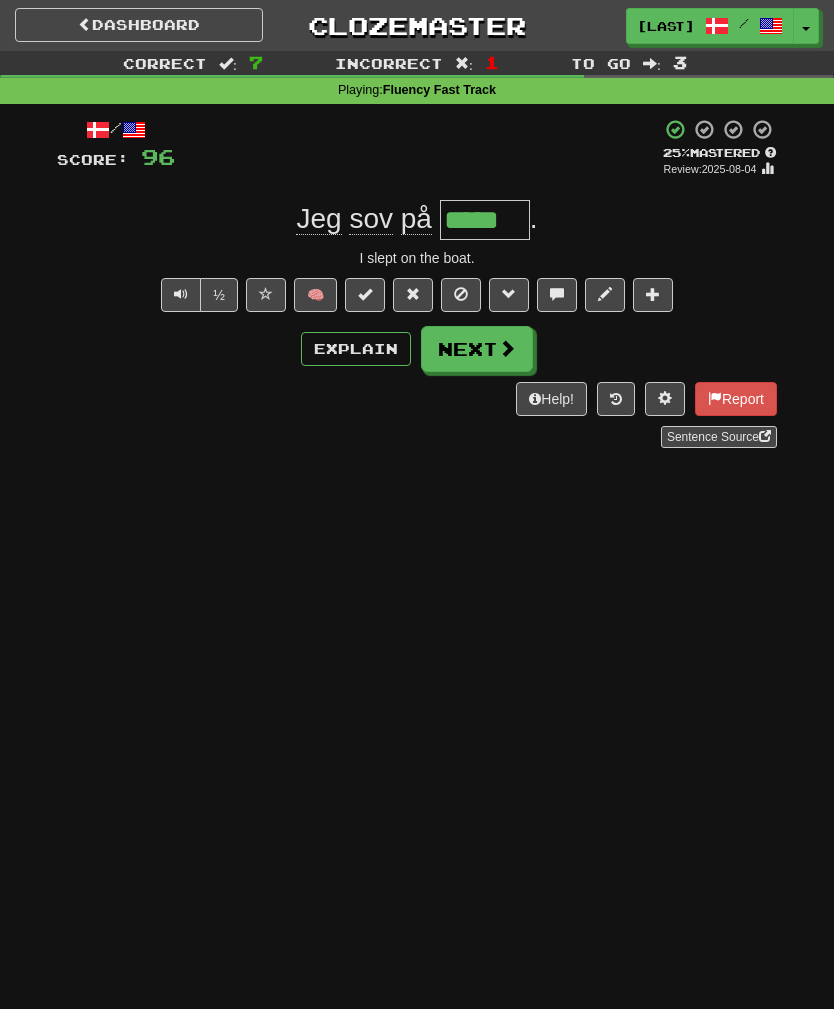 click on "Next" at bounding box center (477, 349) 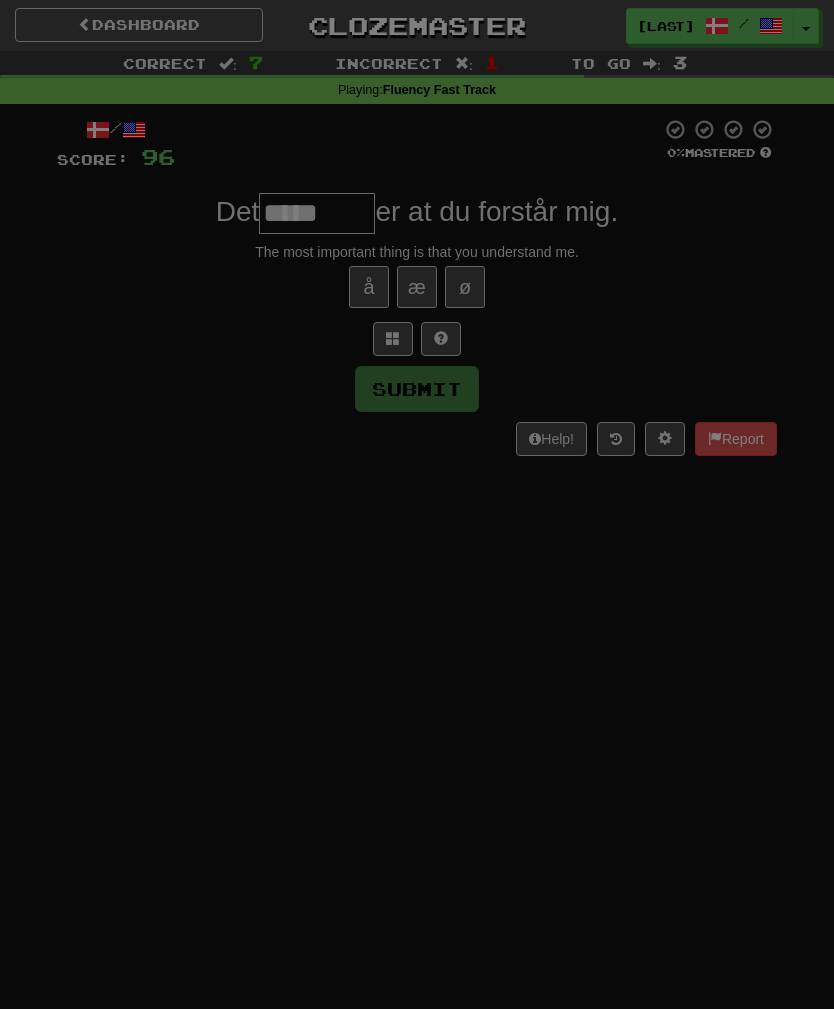 type 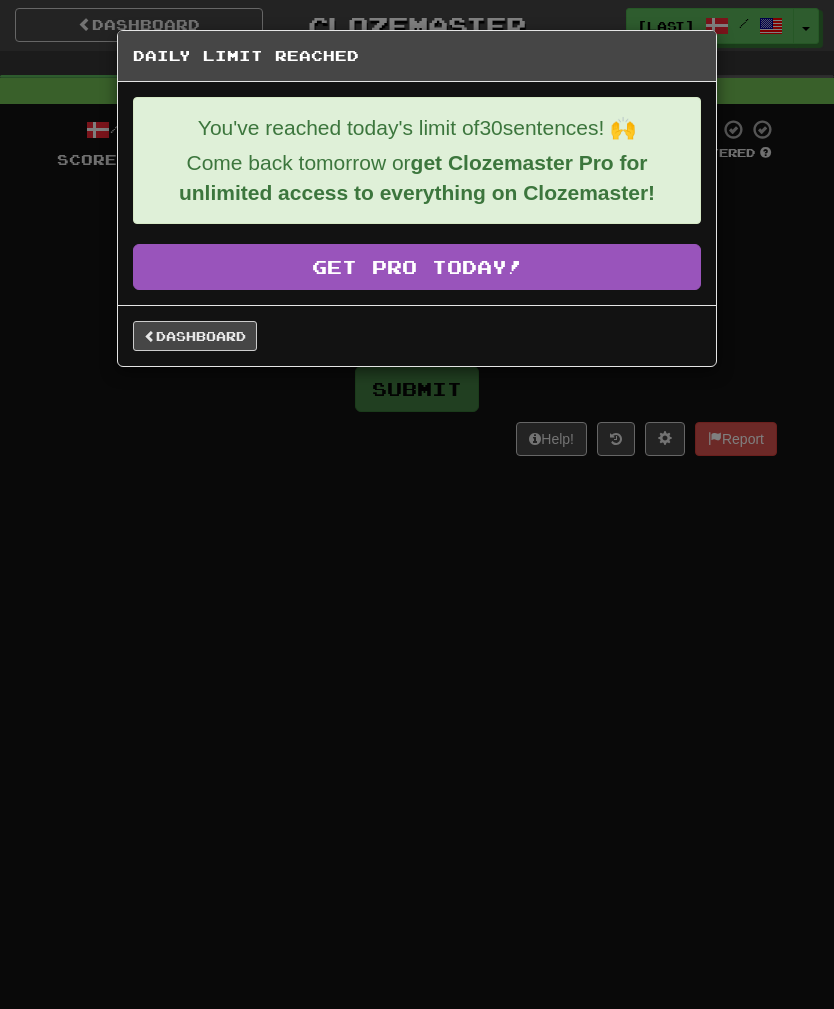click on "Dashboard" at bounding box center (195, 336) 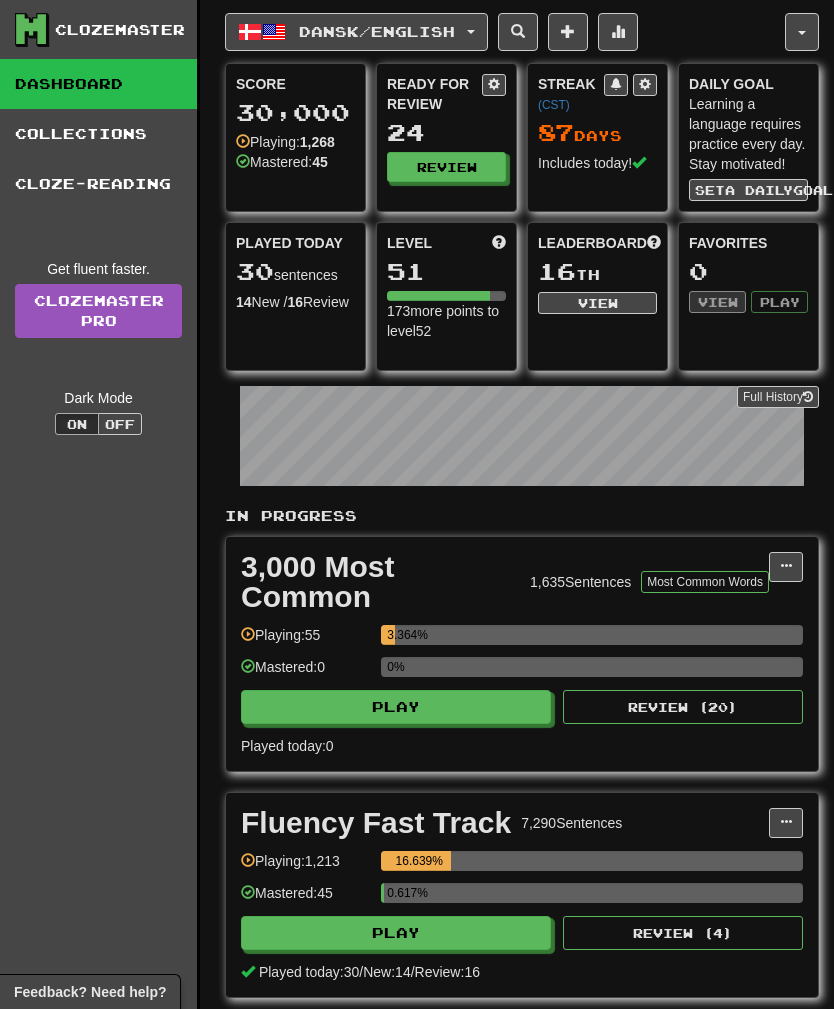 scroll, scrollTop: 0, scrollLeft: 0, axis: both 